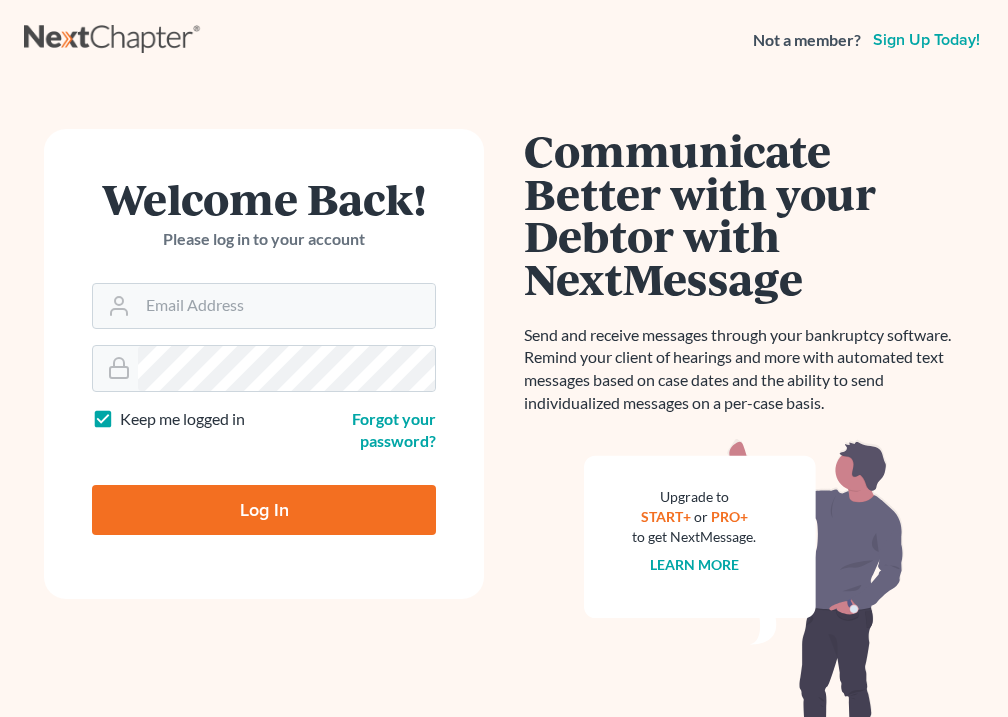 scroll, scrollTop: 0, scrollLeft: 0, axis: both 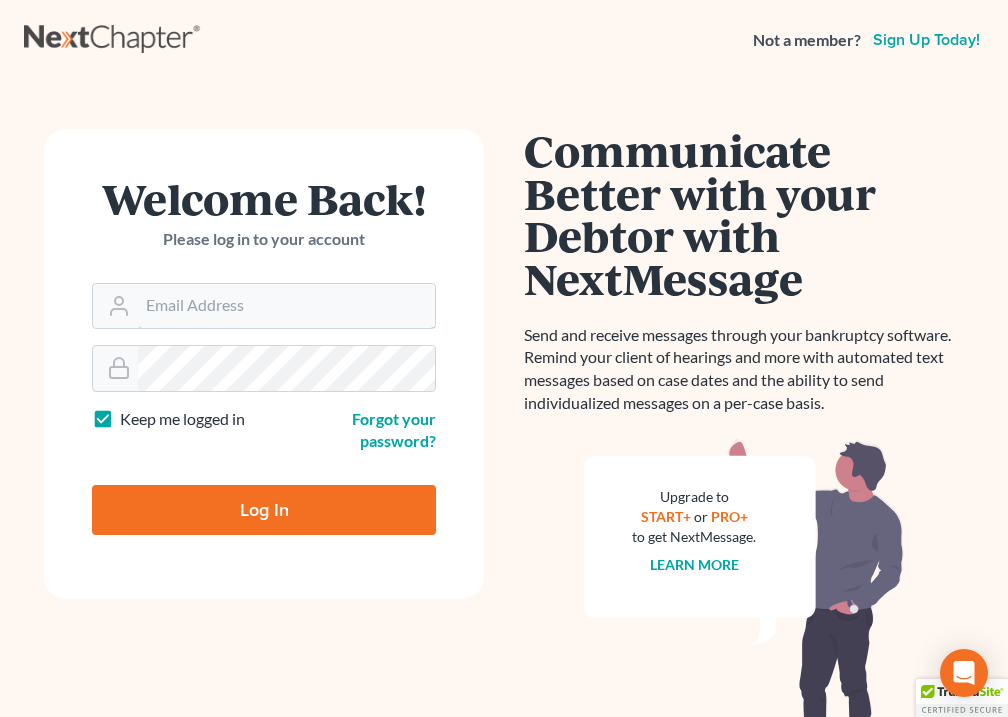 type on "[USERNAME]@[DOMAIN]" 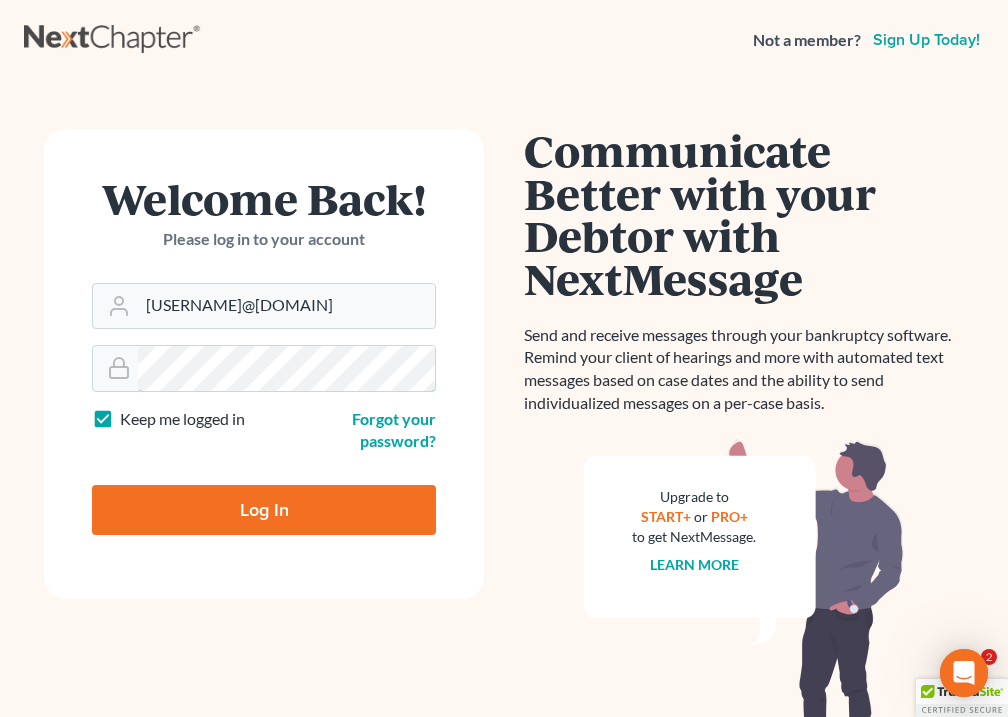 scroll, scrollTop: 0, scrollLeft: 0, axis: both 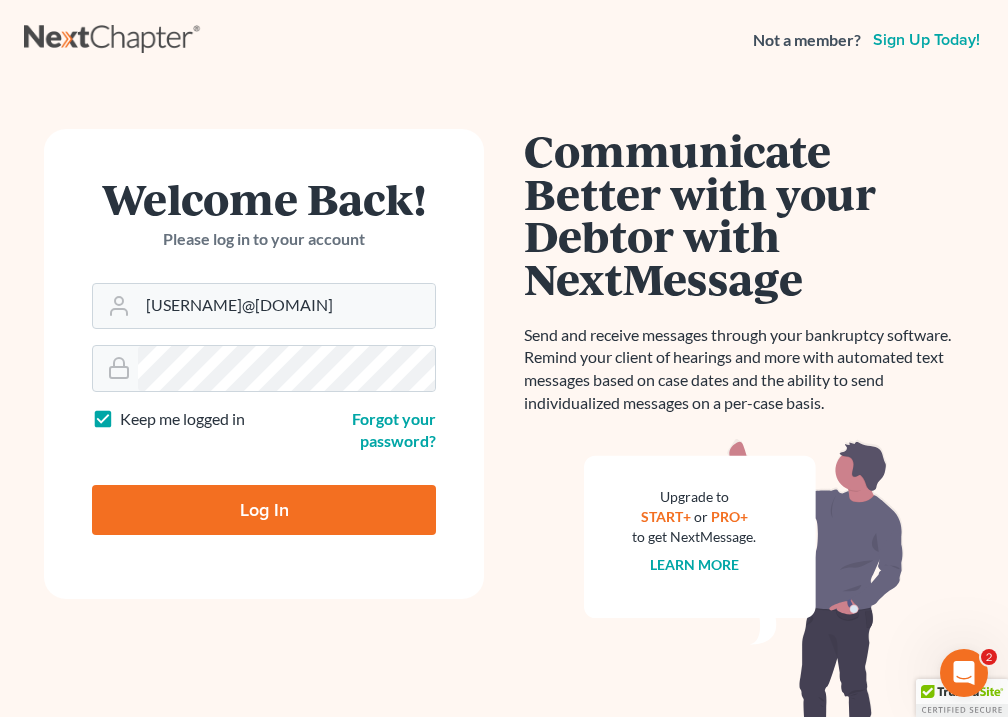 click on "Log In" at bounding box center (264, 510) 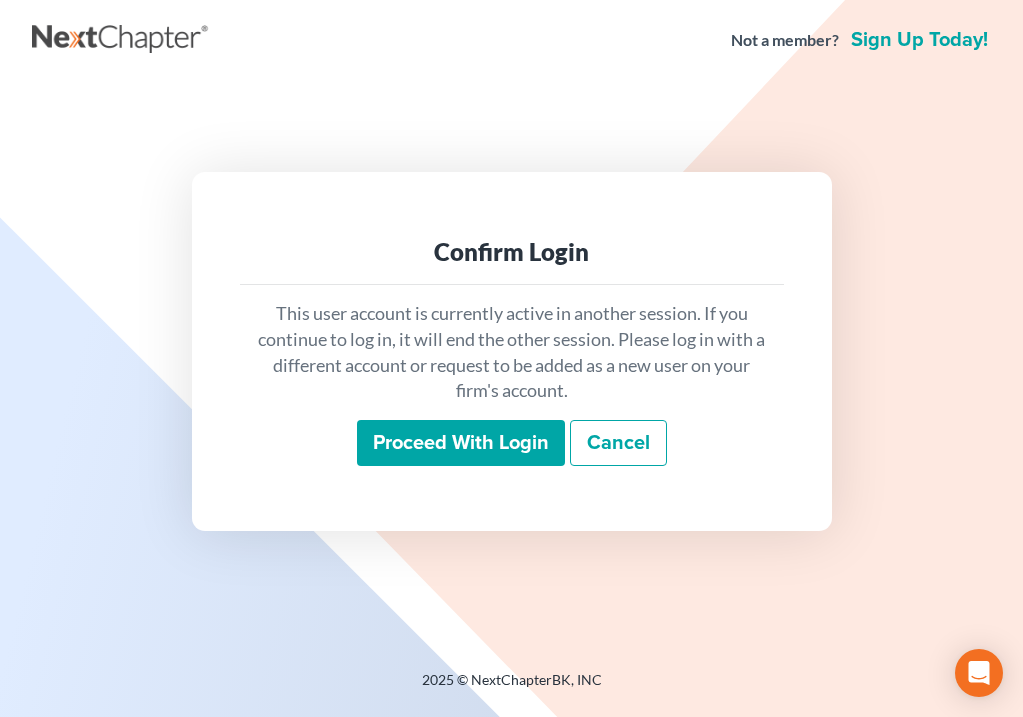 scroll, scrollTop: 0, scrollLeft: 0, axis: both 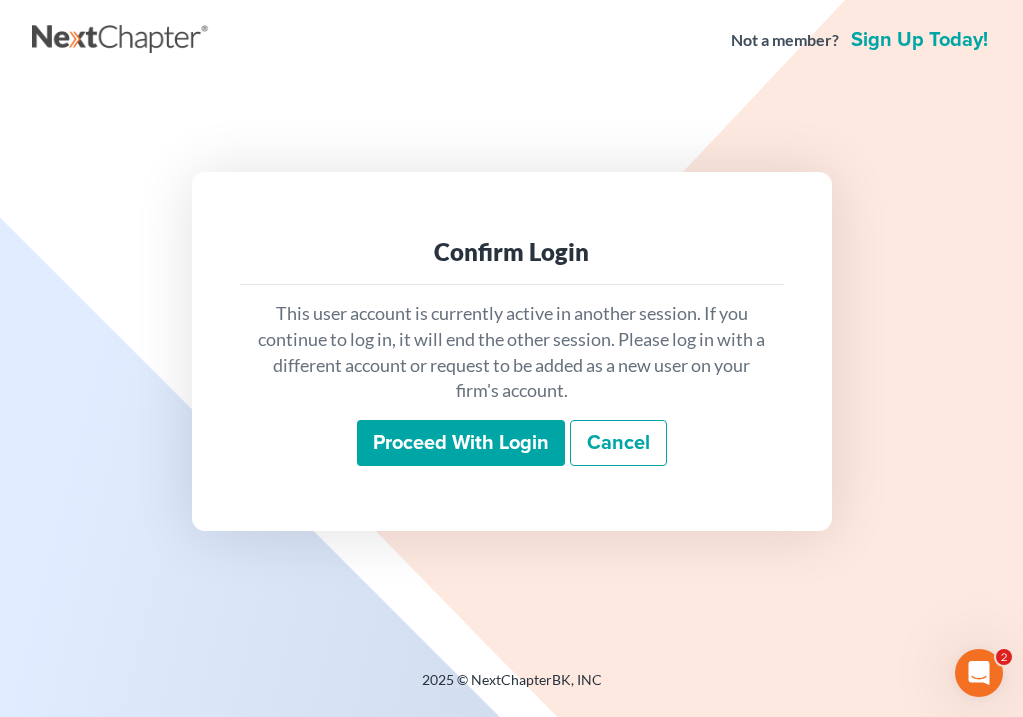 click on "Proceed with login" at bounding box center [461, 443] 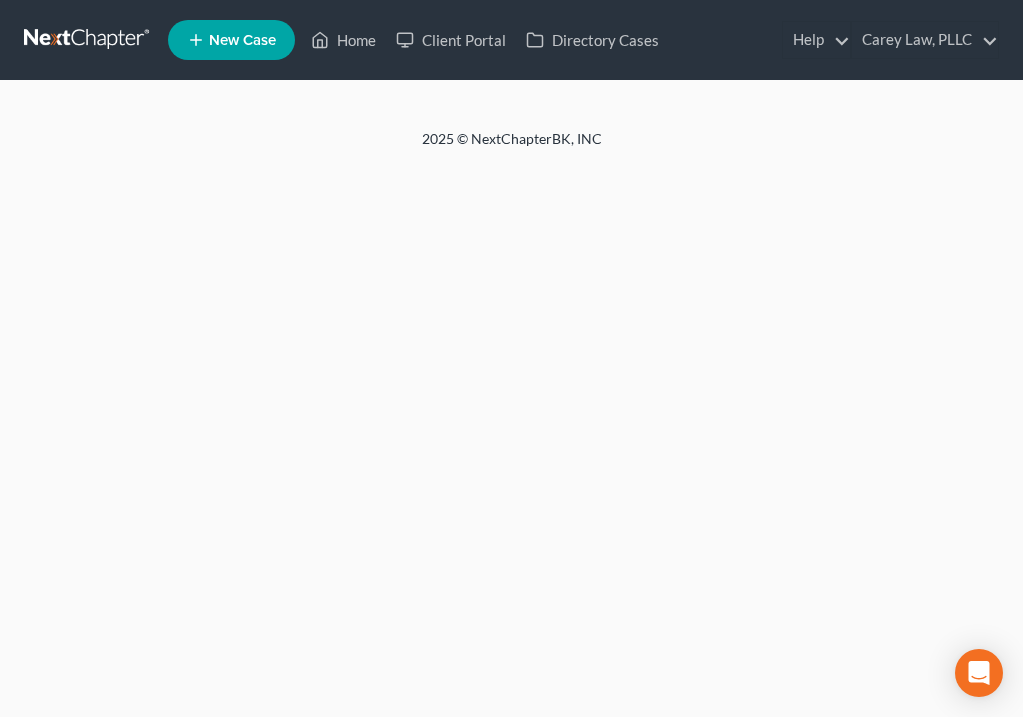 scroll, scrollTop: 0, scrollLeft: 0, axis: both 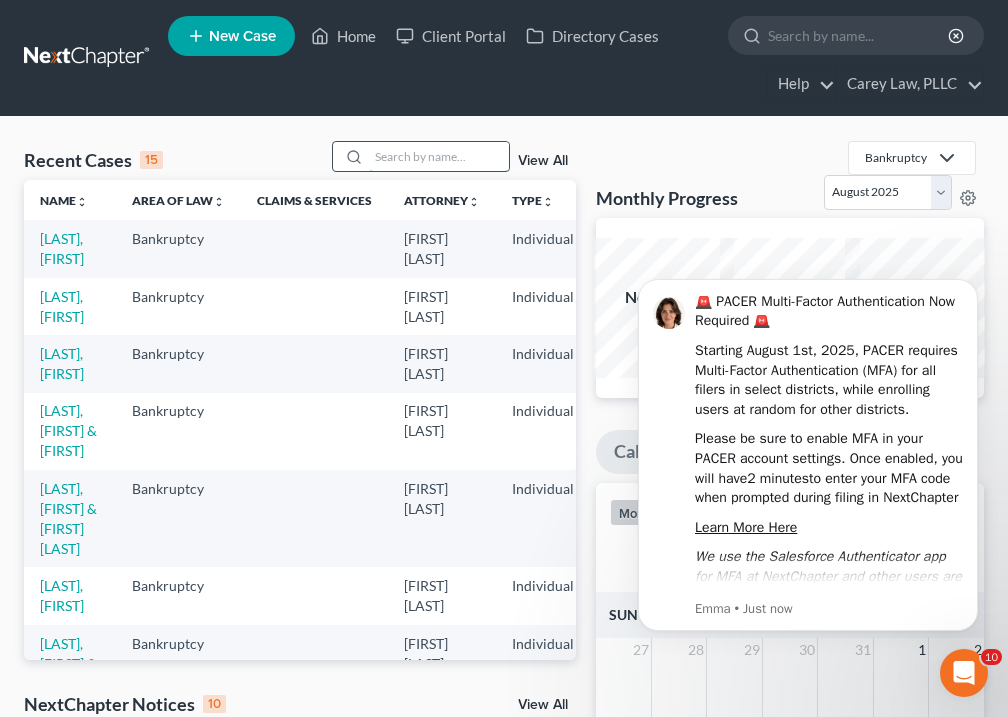 click at bounding box center (439, 156) 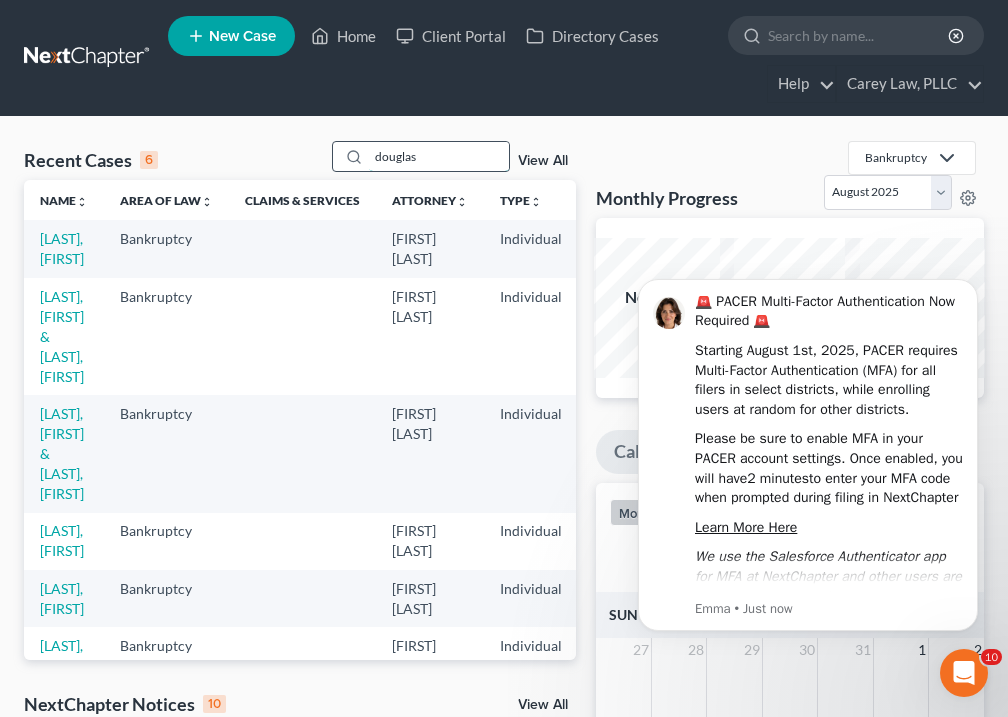 type on "douglas" 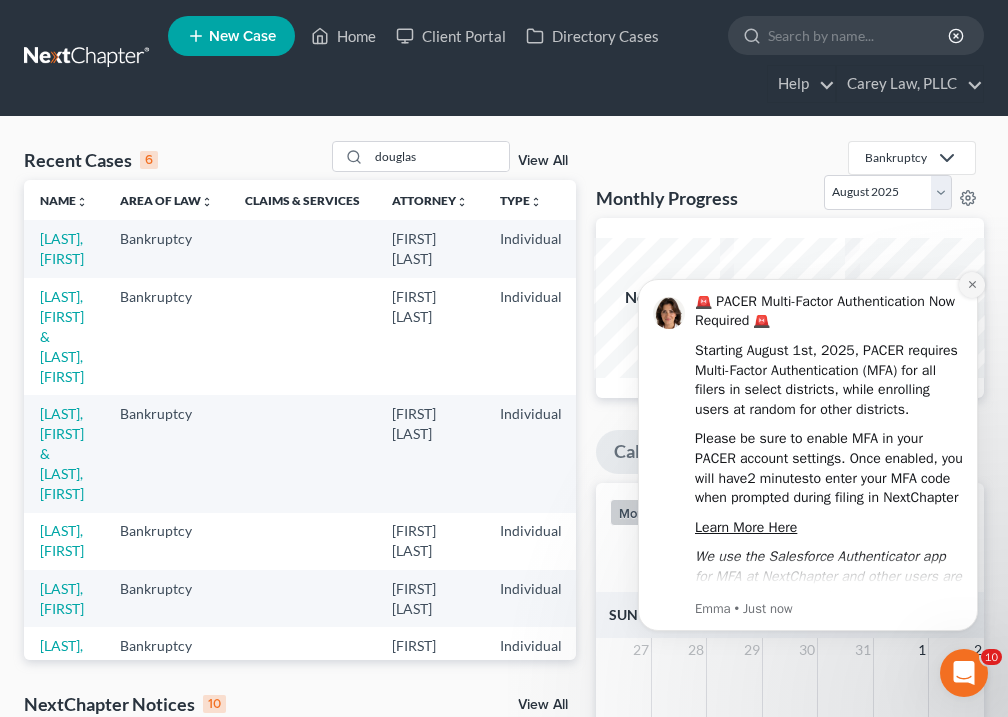 click 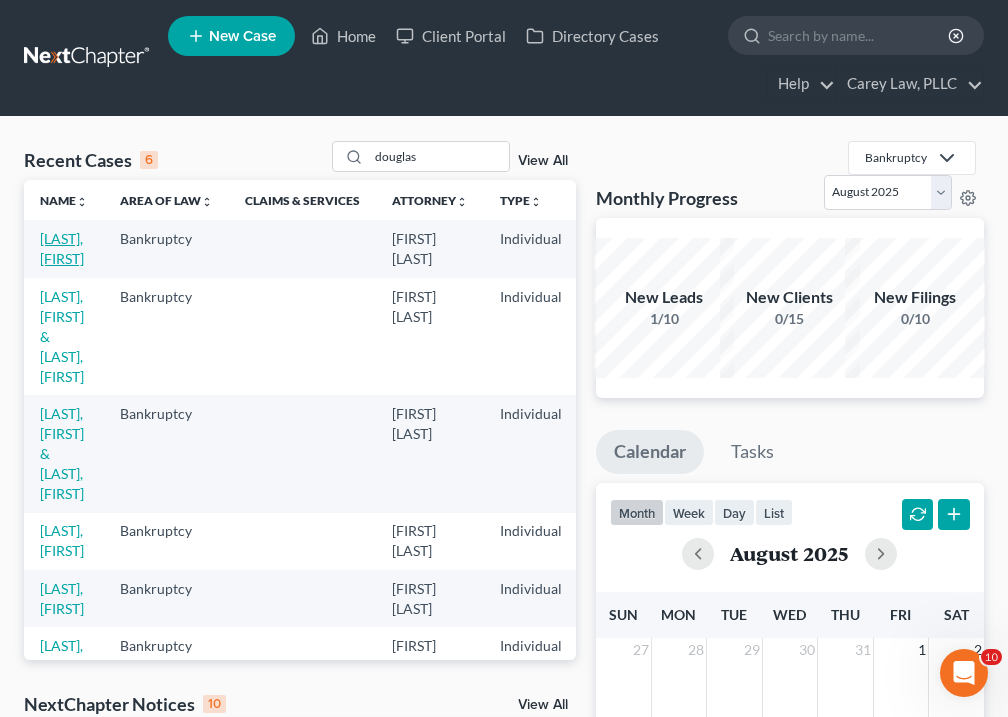 click on "[LAST], [FIRST]" at bounding box center (62, 248) 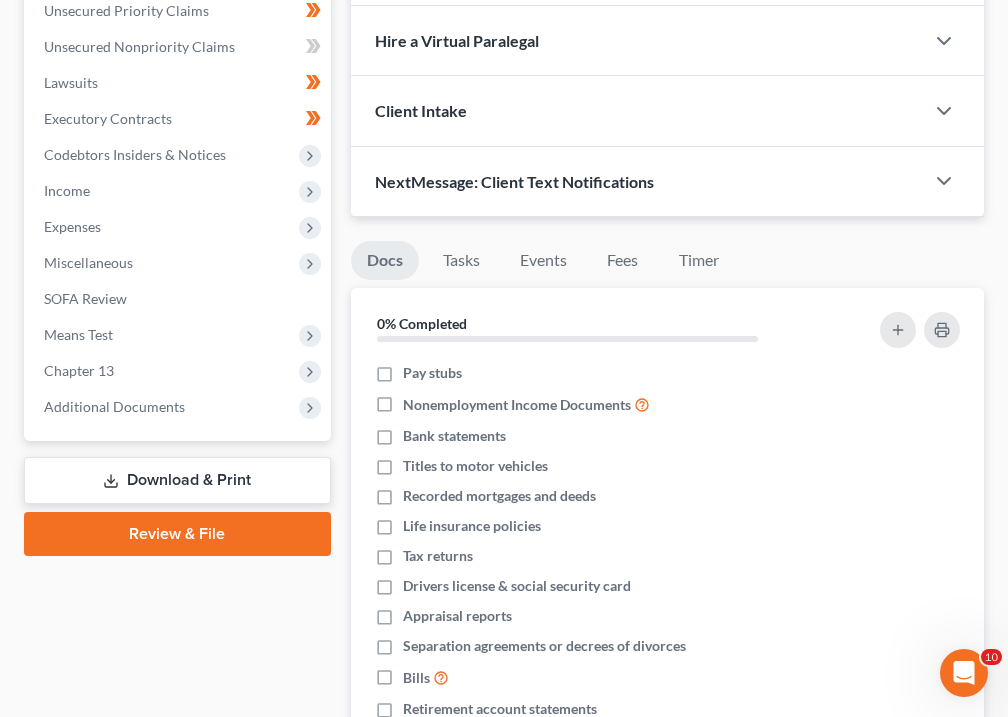 scroll, scrollTop: 600, scrollLeft: 0, axis: vertical 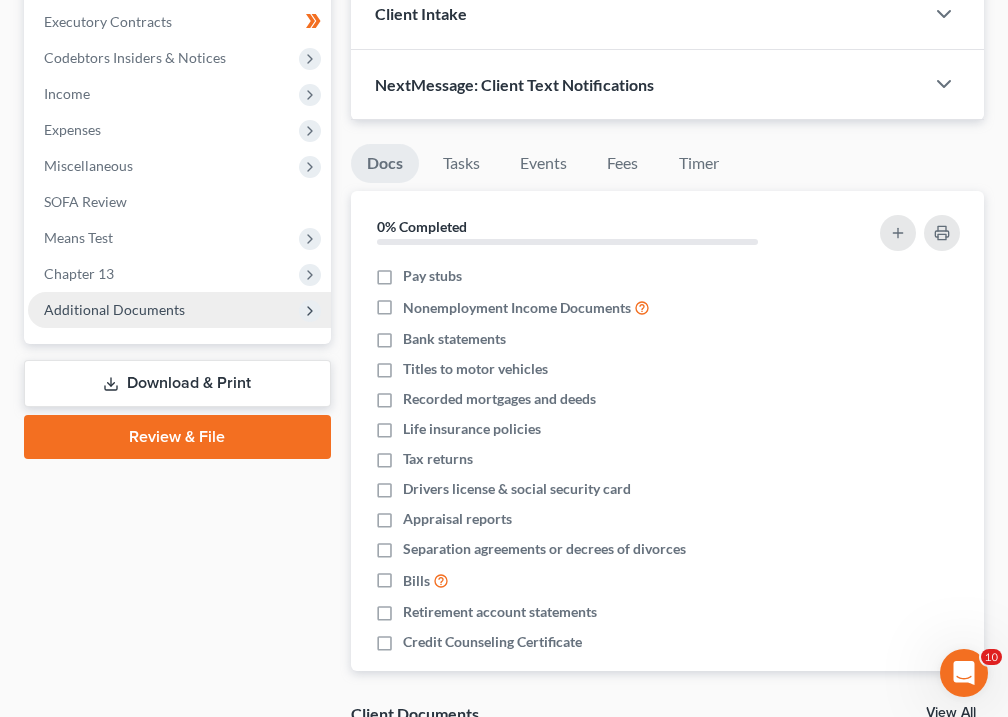 click on "Additional Documents" at bounding box center [114, 309] 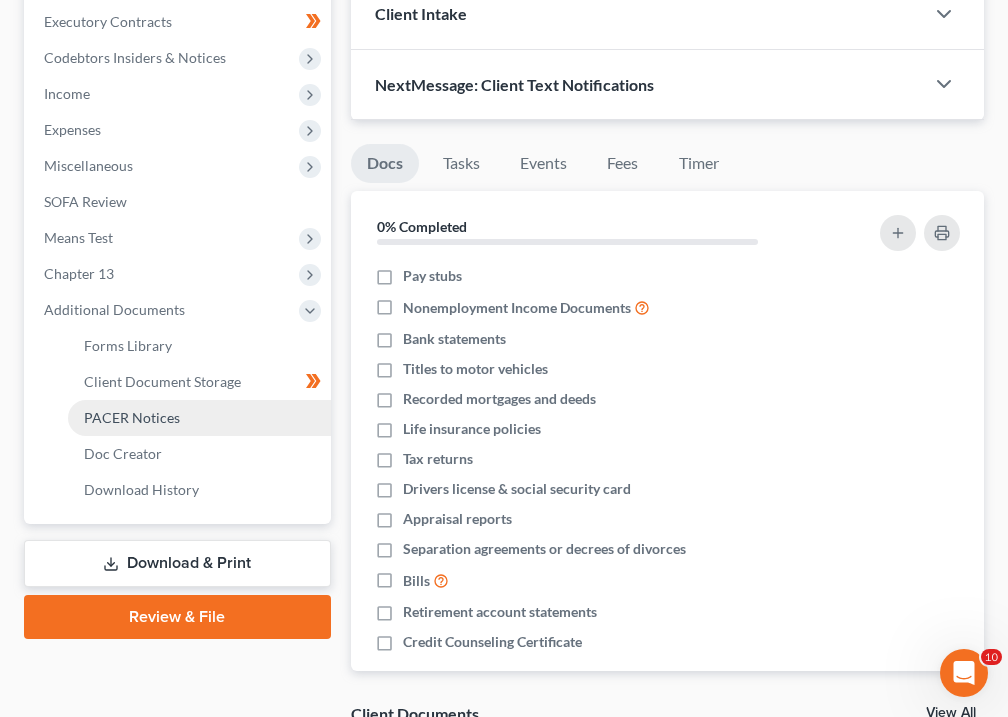 click on "PACER Notices" at bounding box center [132, 417] 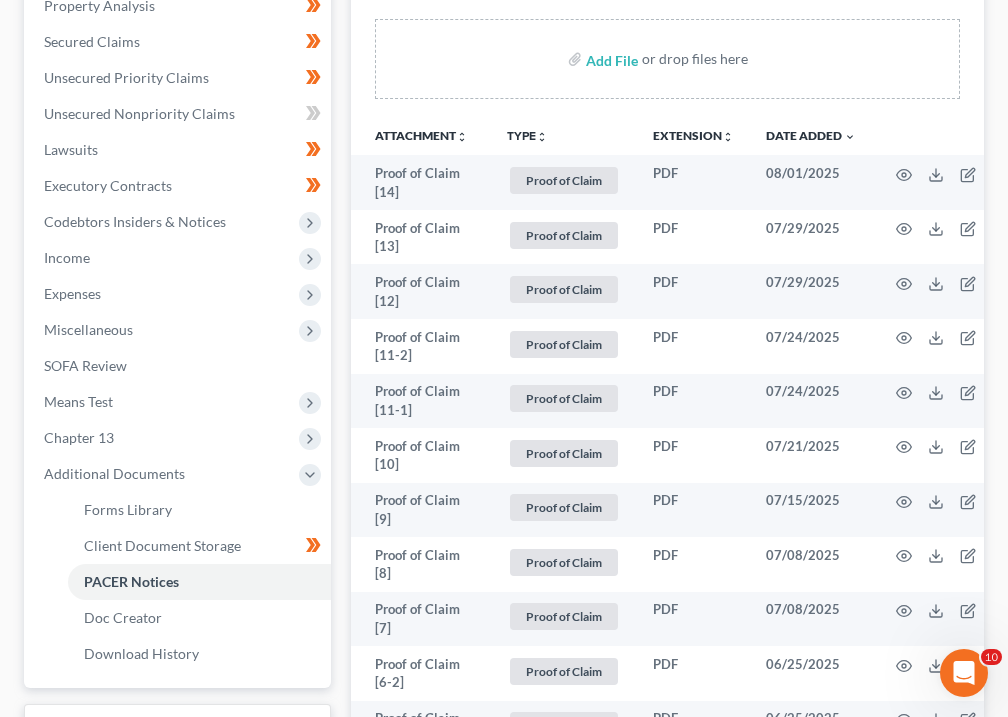 scroll, scrollTop: 458, scrollLeft: 0, axis: vertical 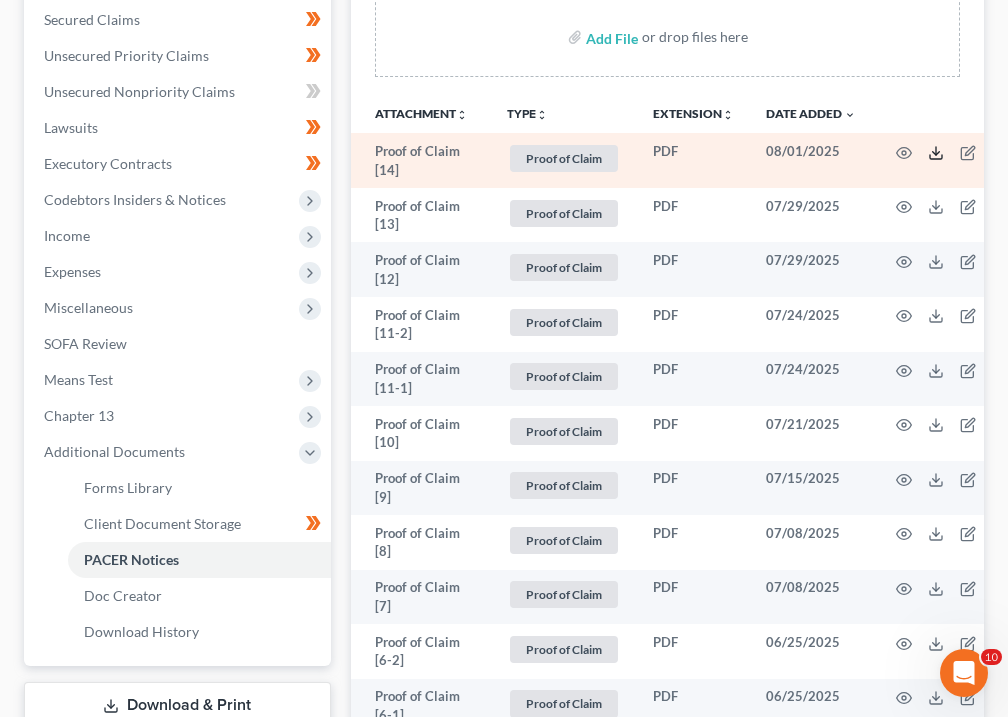 click 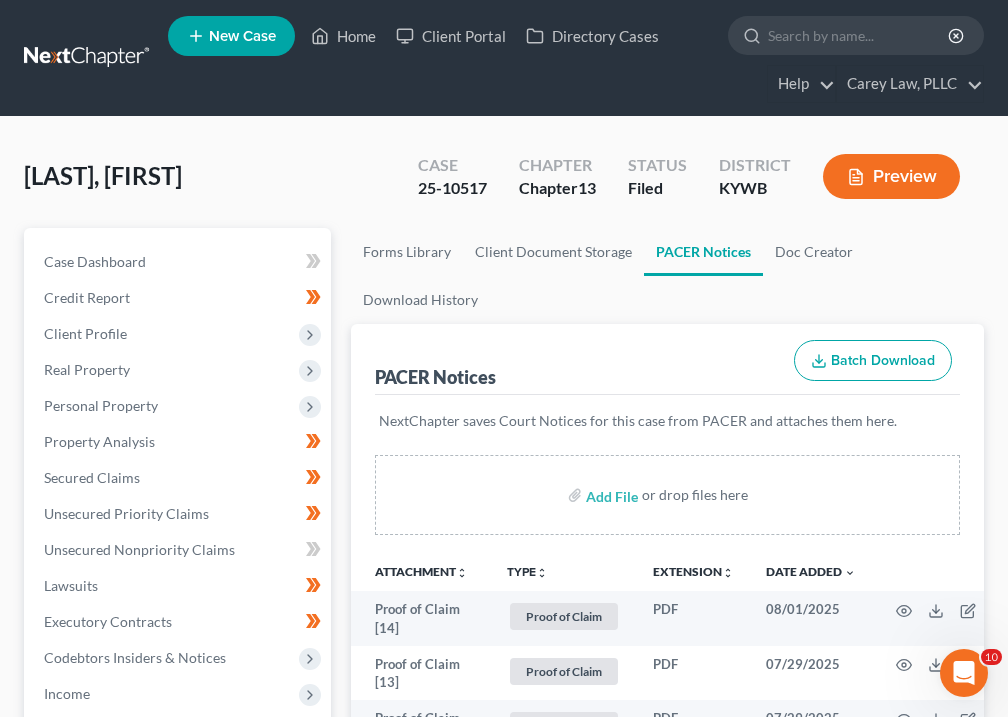 scroll, scrollTop: 0, scrollLeft: 0, axis: both 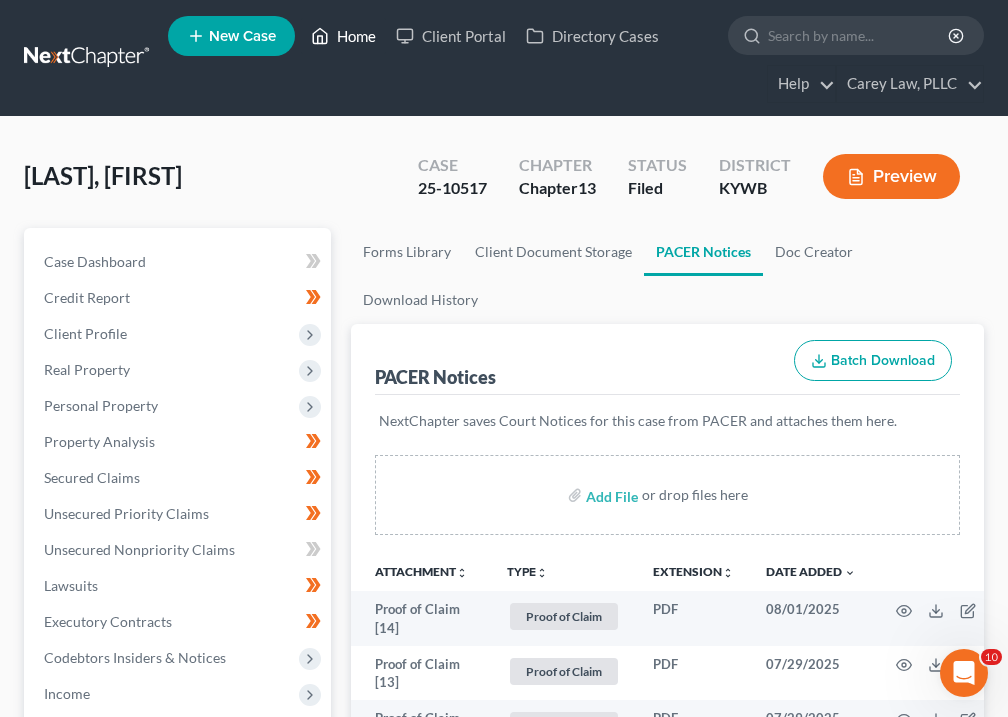 click on "Home" at bounding box center [343, 36] 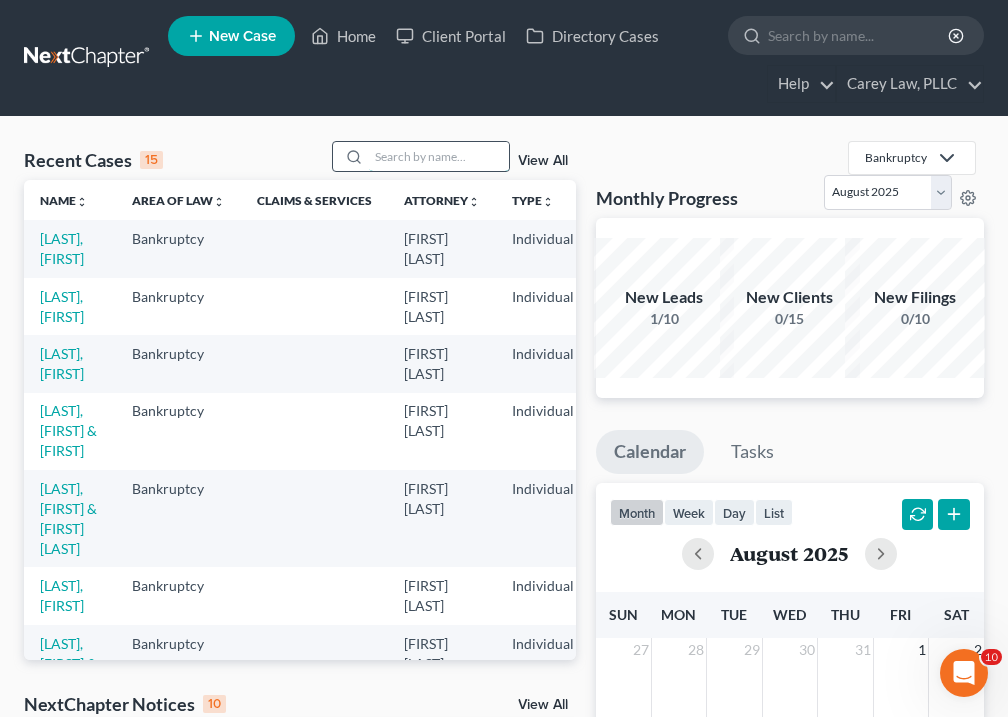 click at bounding box center [439, 156] 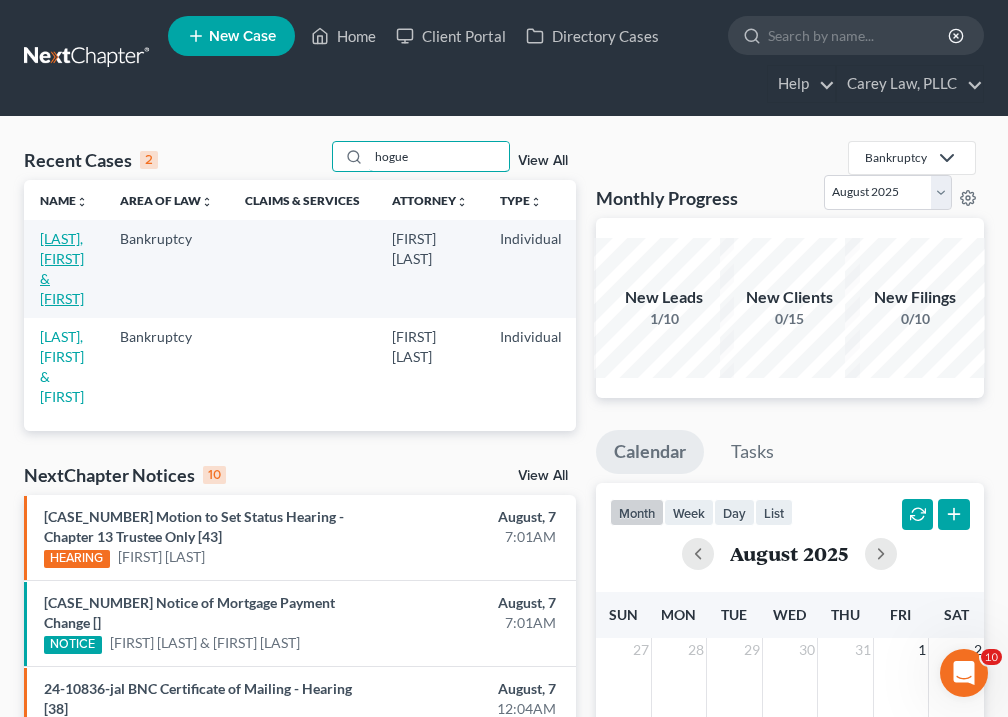 type on "hogue" 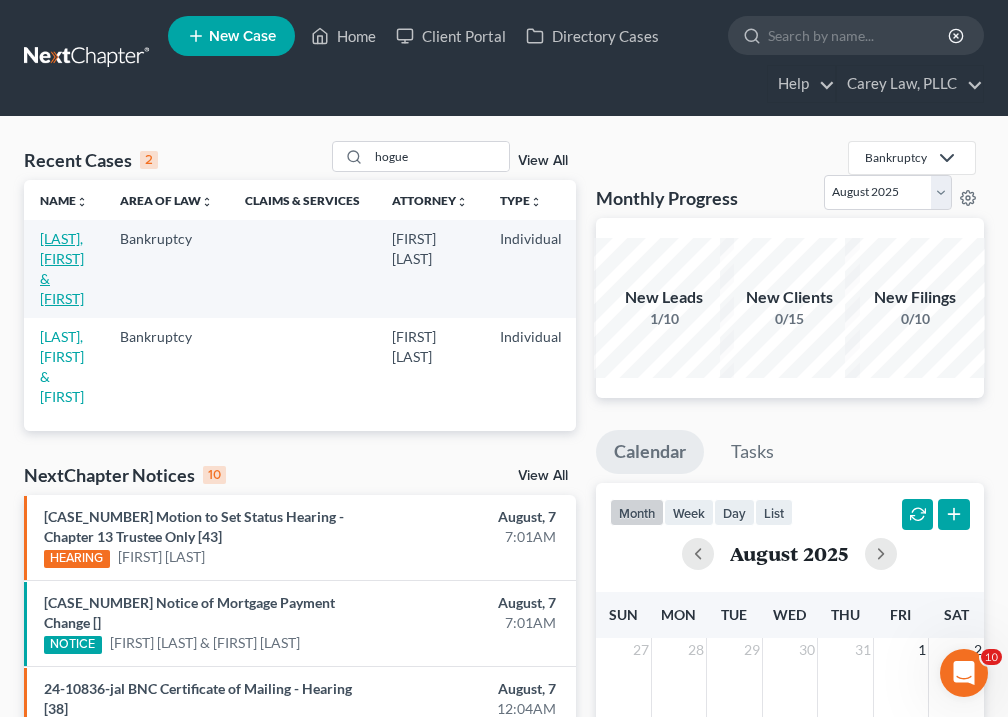 click on "[LAST], [FIRST] & [FIRST]" at bounding box center (62, 268) 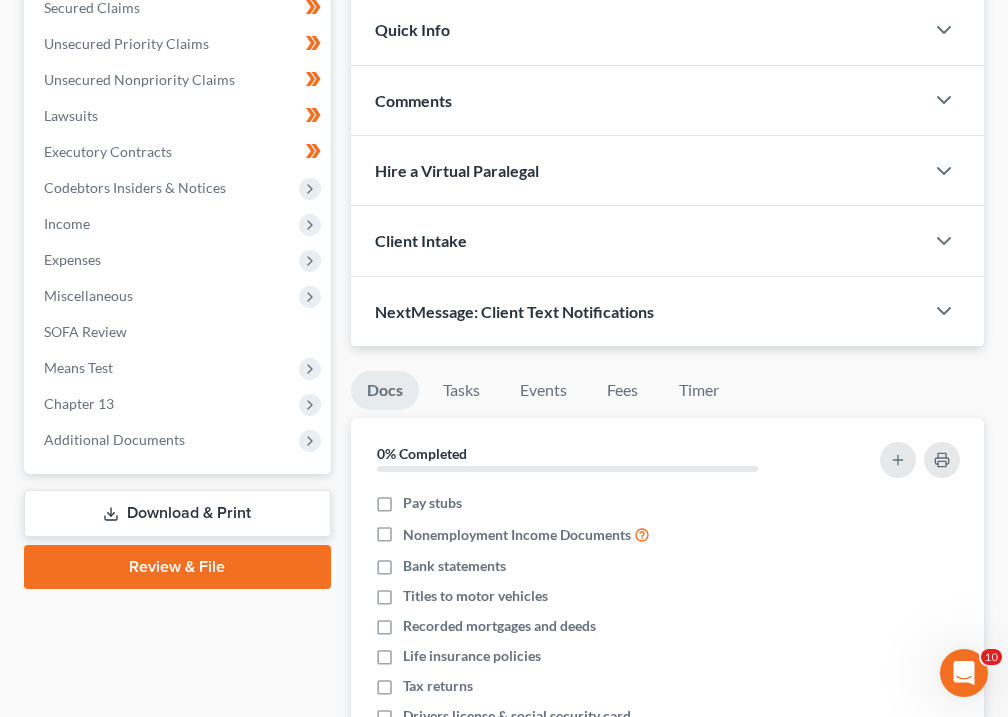 scroll, scrollTop: 478, scrollLeft: 0, axis: vertical 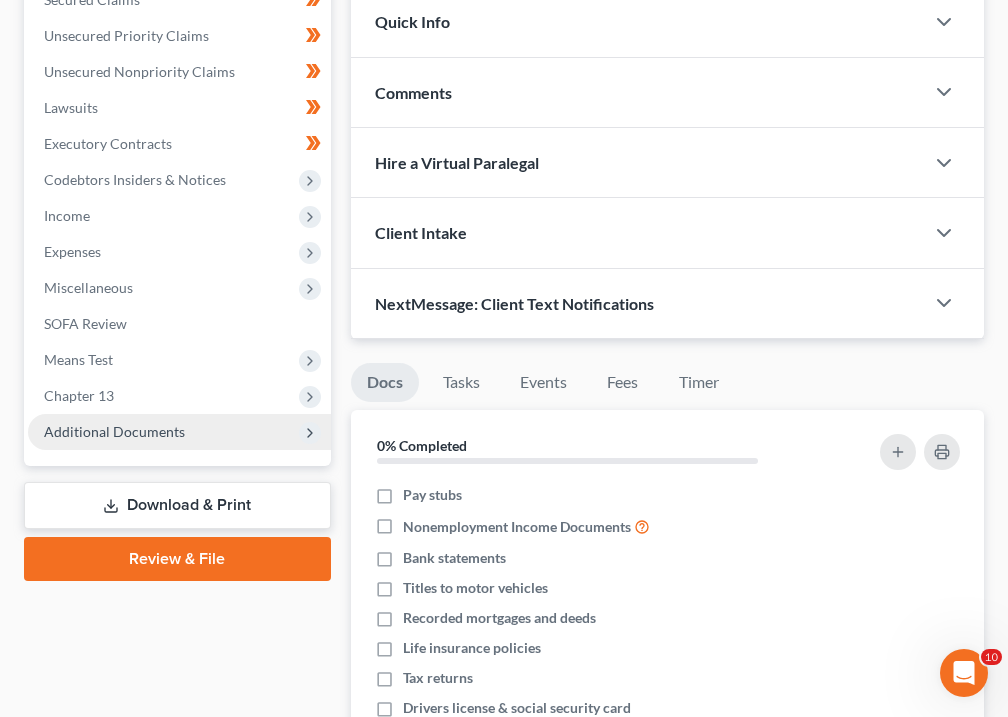 click on "Additional Documents" at bounding box center (114, 431) 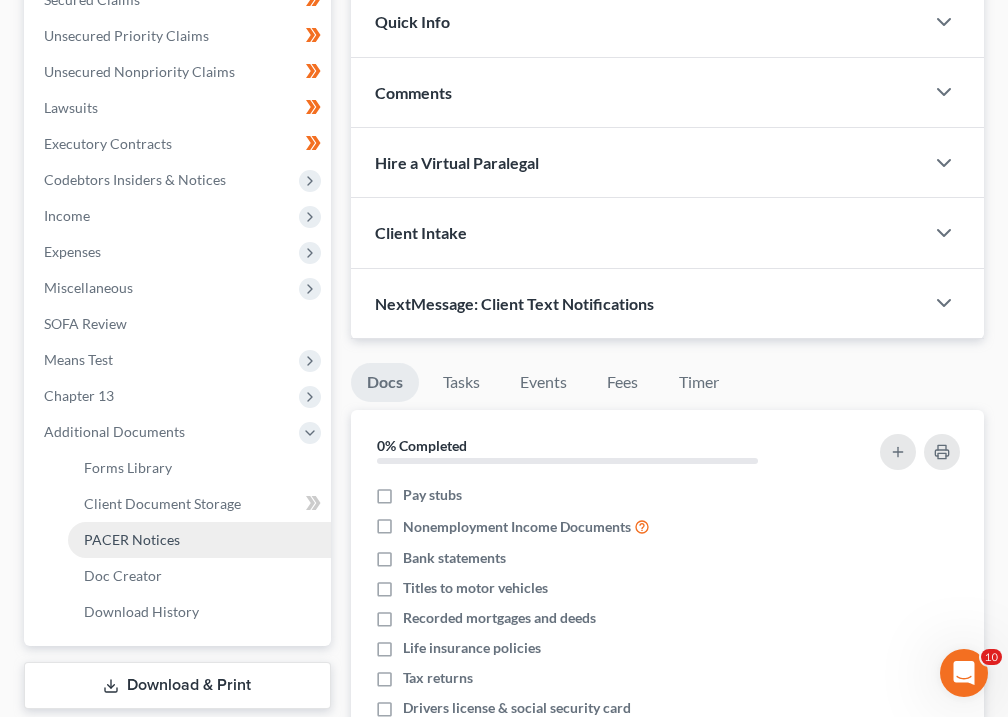 click on "PACER Notices" at bounding box center [199, 540] 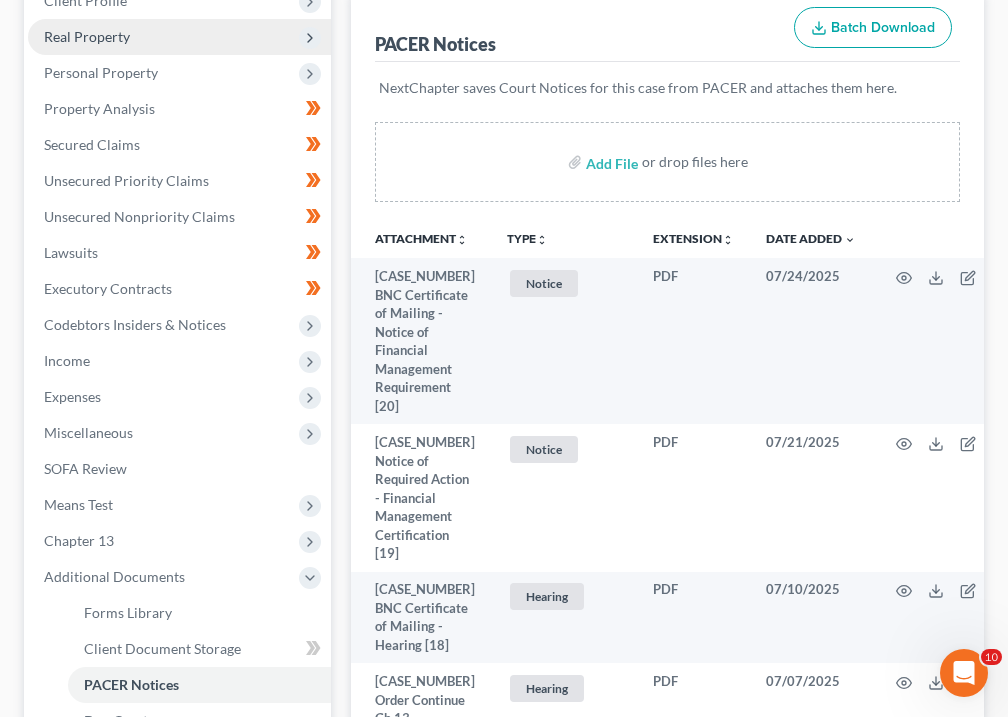 scroll, scrollTop: 334, scrollLeft: 0, axis: vertical 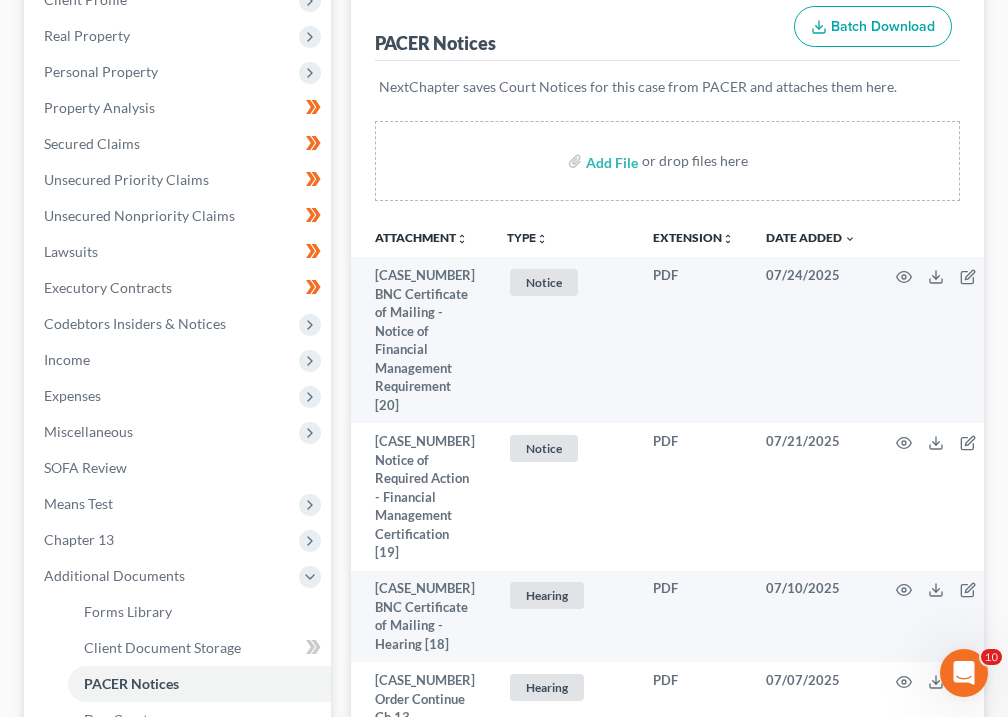 click on "unfold_more" at bounding box center (542, 239) 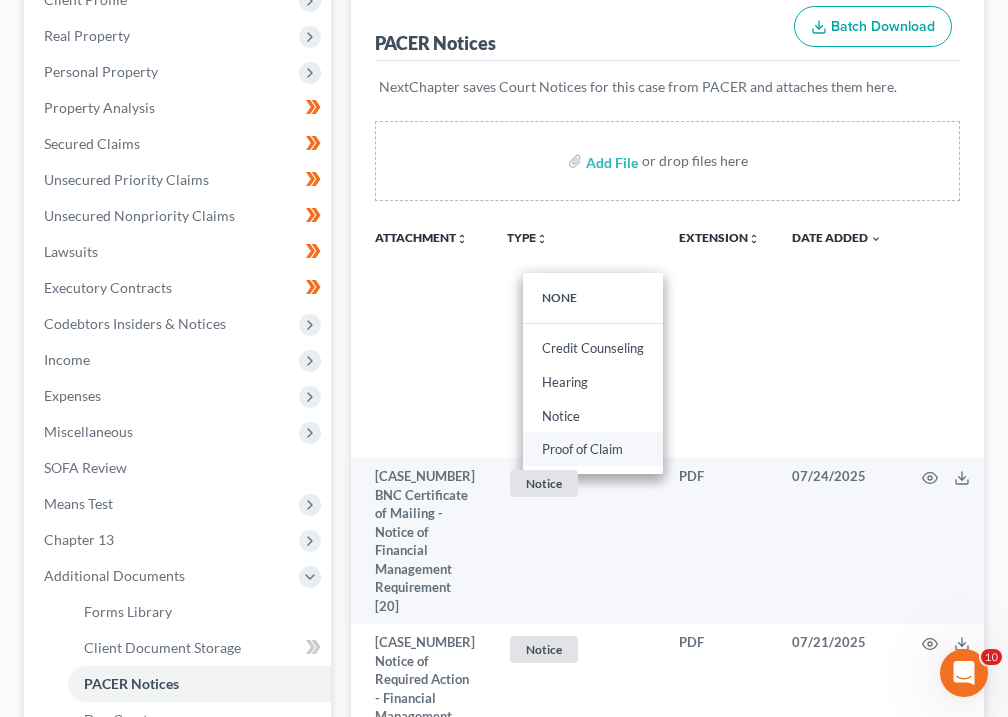 click on "Proof of Claim" at bounding box center (593, 449) 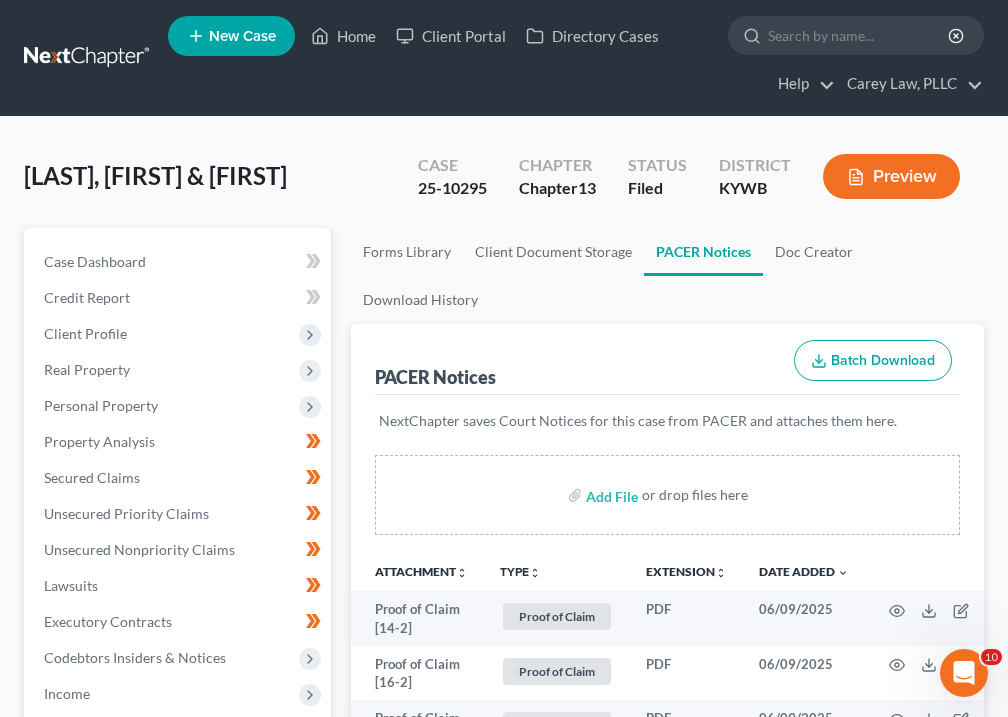 scroll, scrollTop: 0, scrollLeft: 0, axis: both 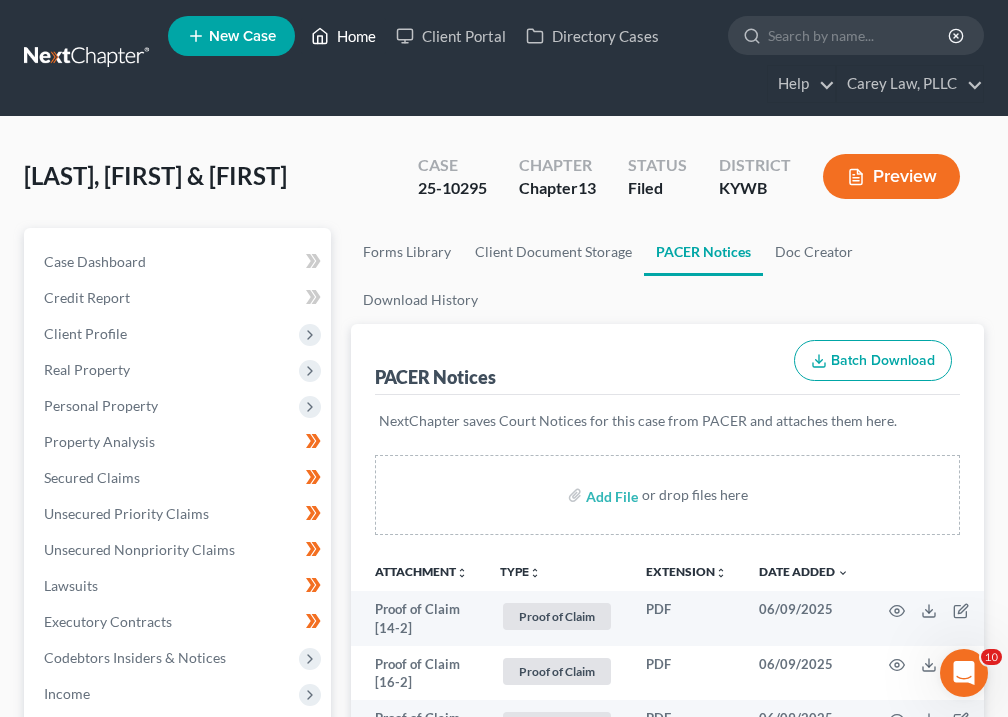 click on "Home" at bounding box center (343, 36) 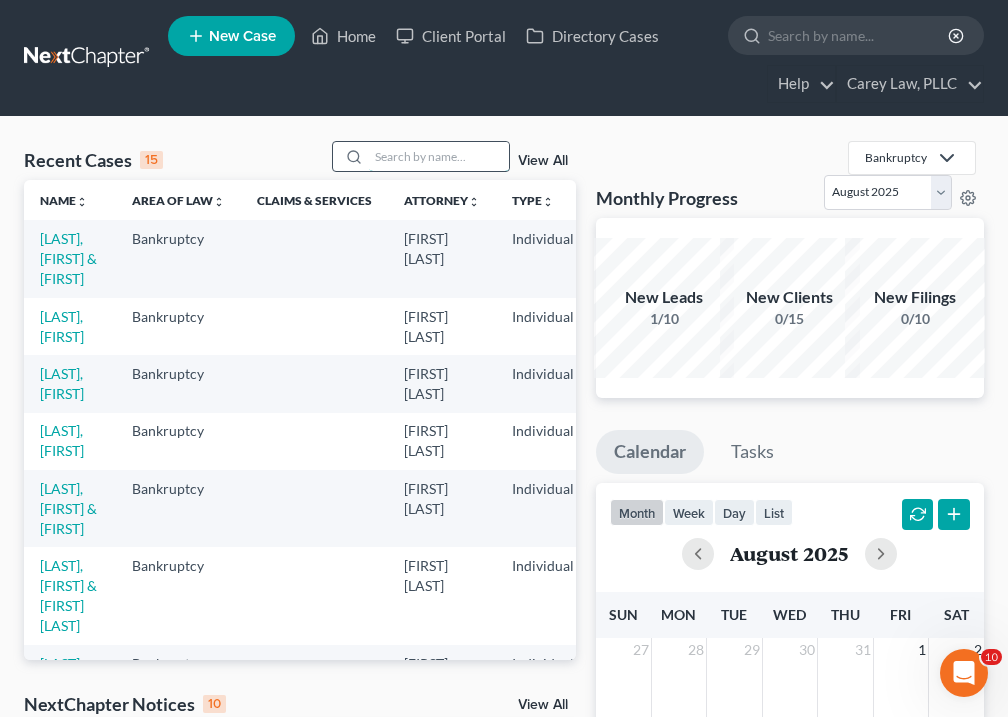 click at bounding box center [439, 156] 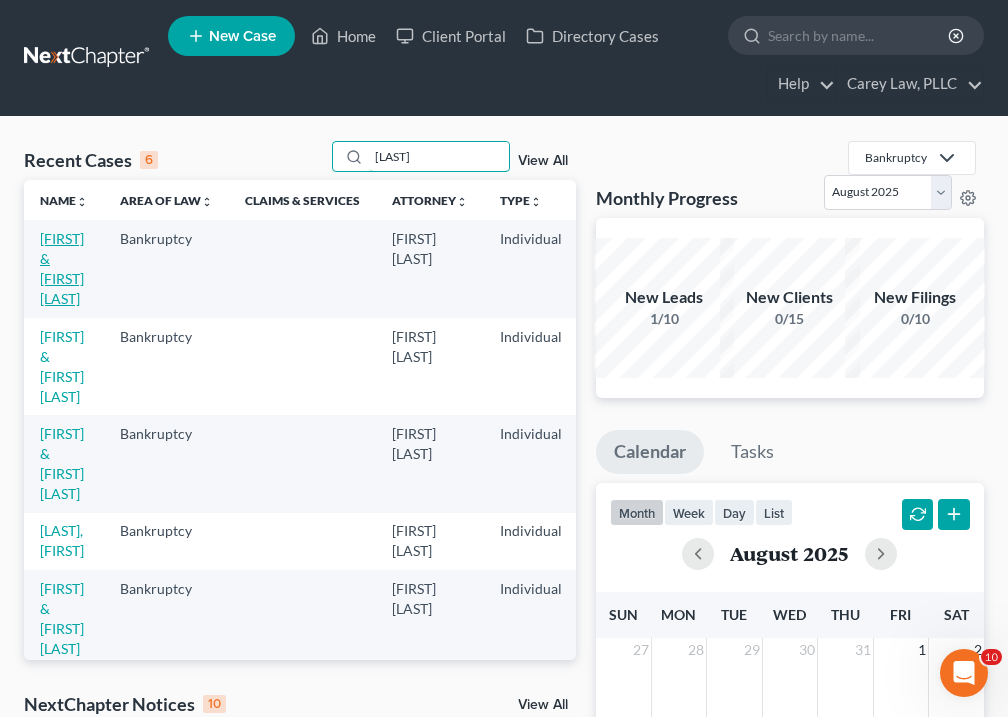 type on "[LAST]" 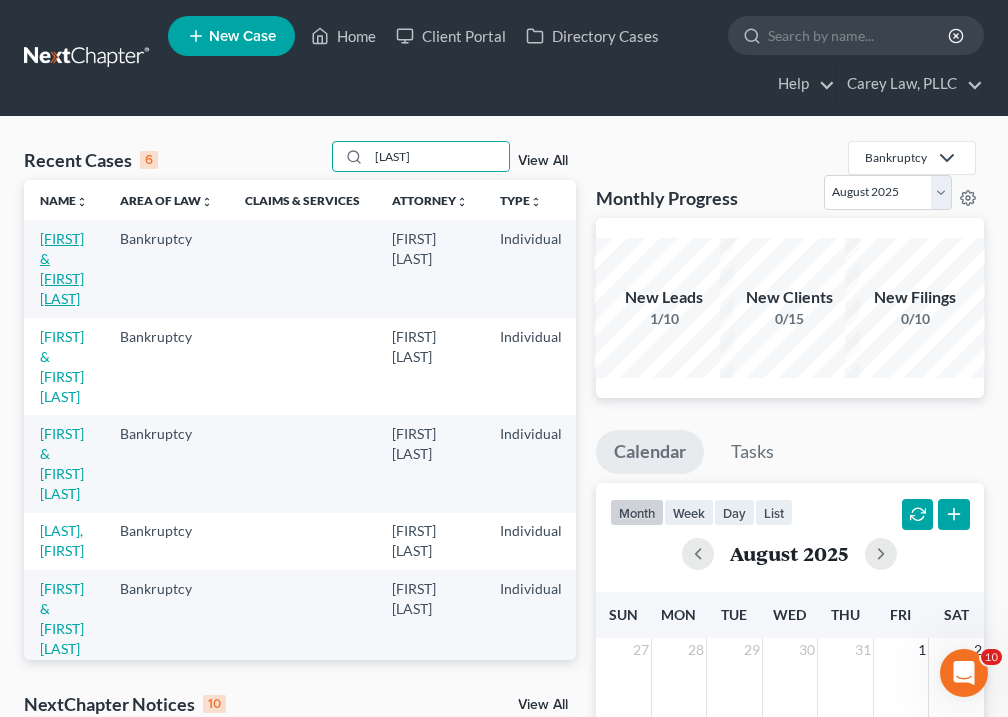 click on "[FIRST] & [FIRST] [LAST]" at bounding box center [62, 268] 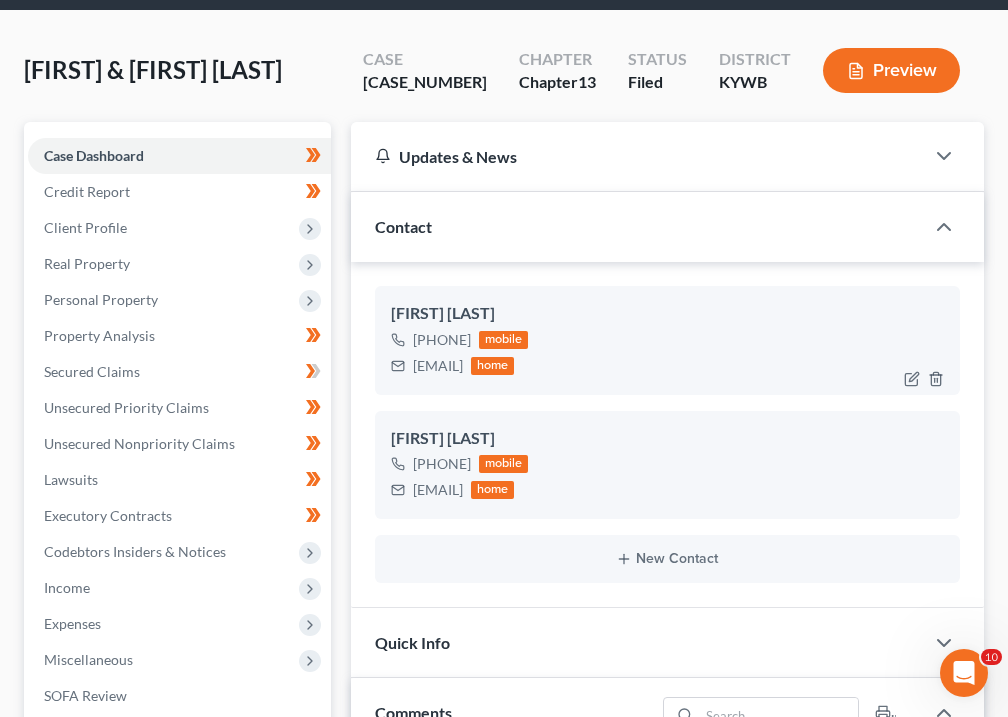 scroll, scrollTop: 595, scrollLeft: 0, axis: vertical 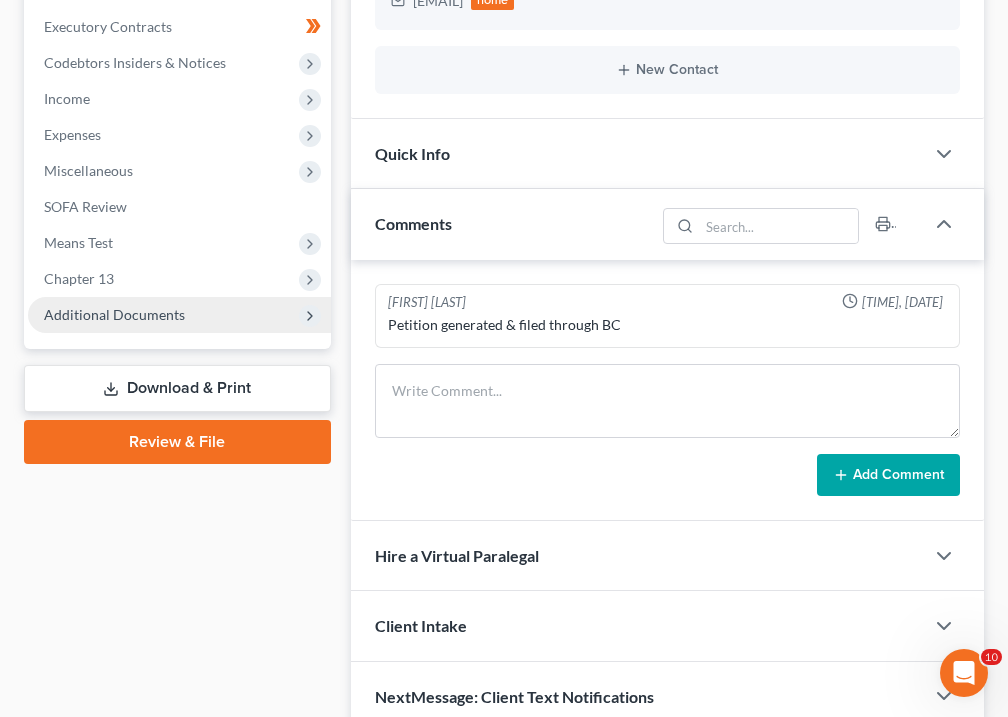 click on "Additional Documents" at bounding box center (114, 314) 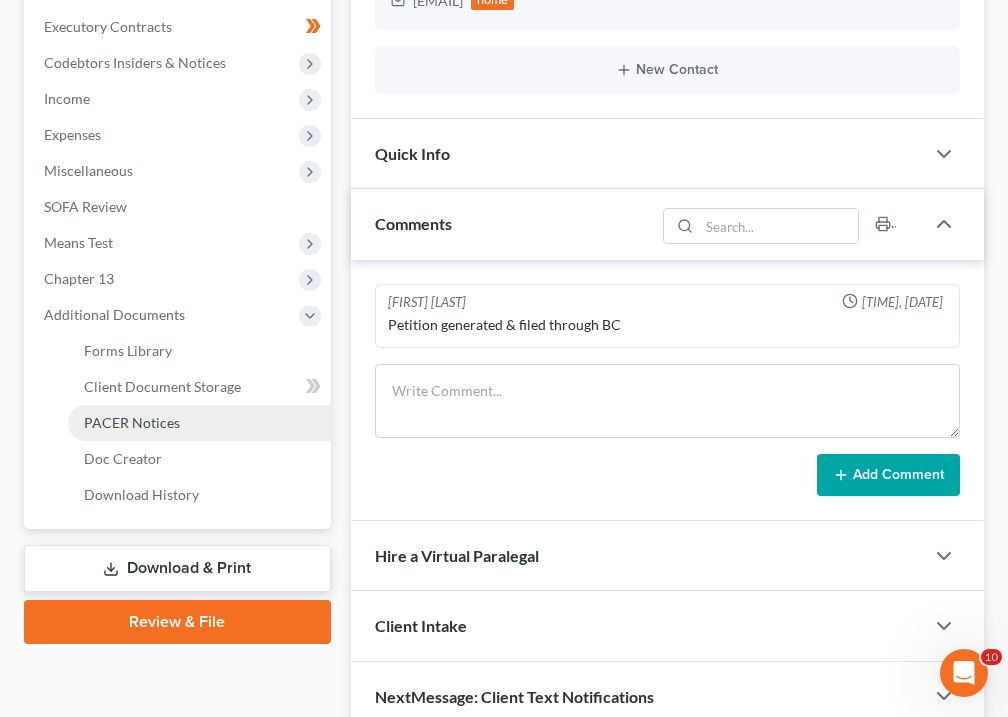 click on "PACER Notices" at bounding box center (132, 422) 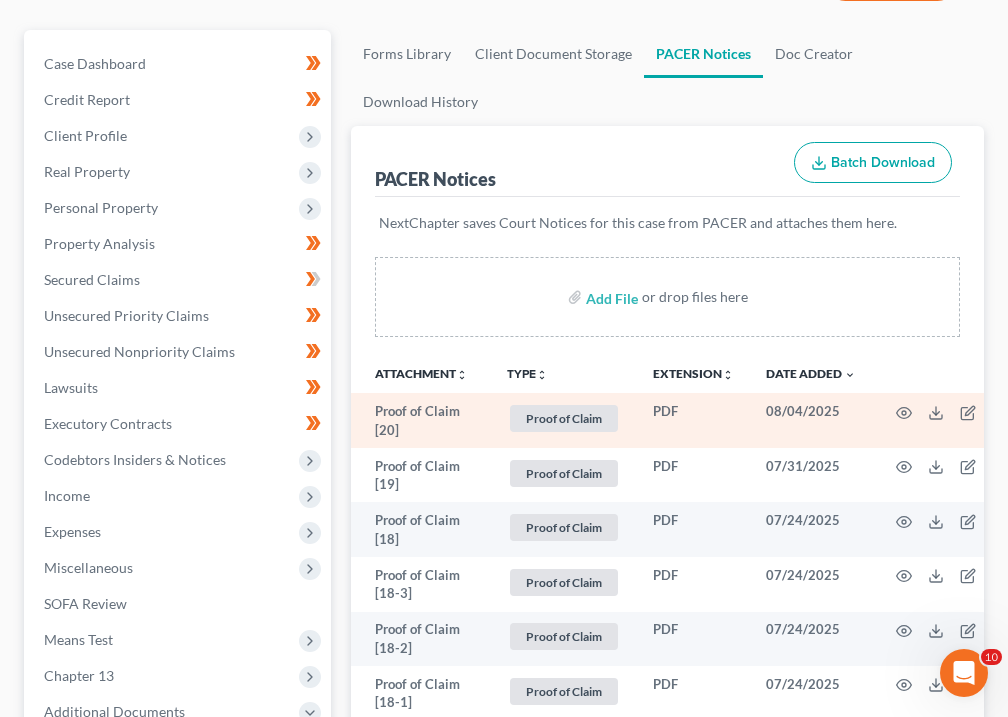 scroll, scrollTop: 276, scrollLeft: 0, axis: vertical 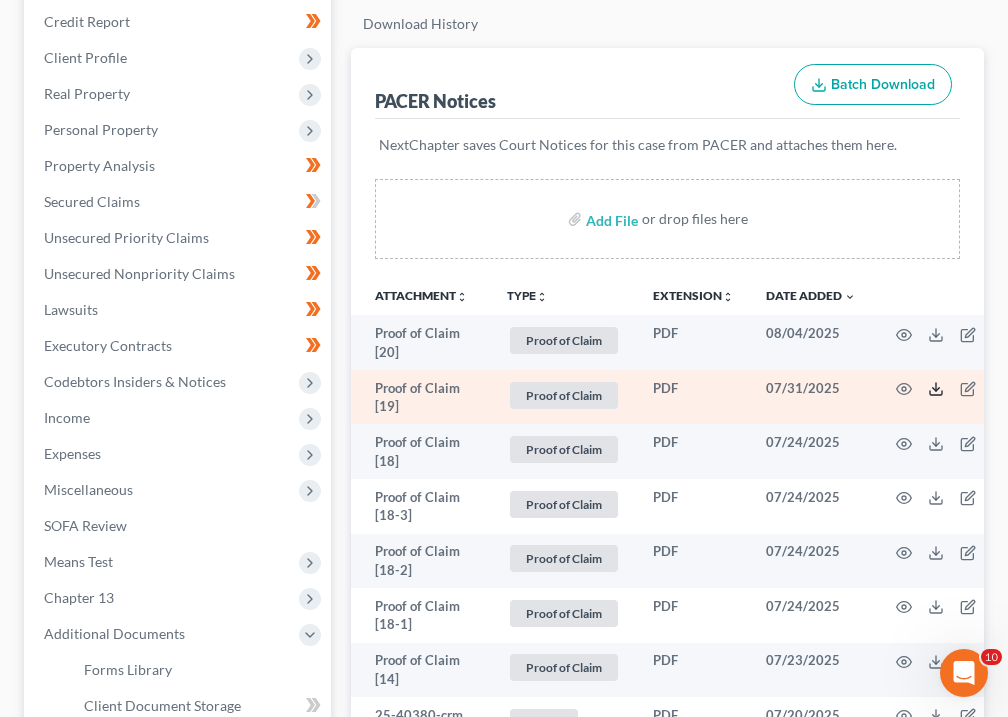 click 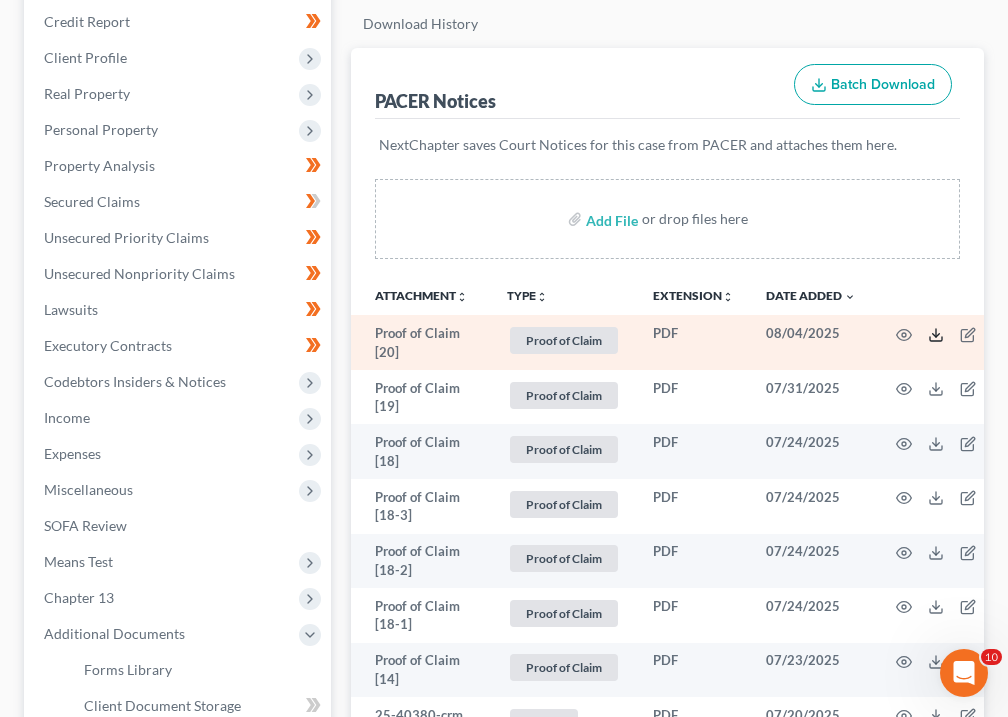 click 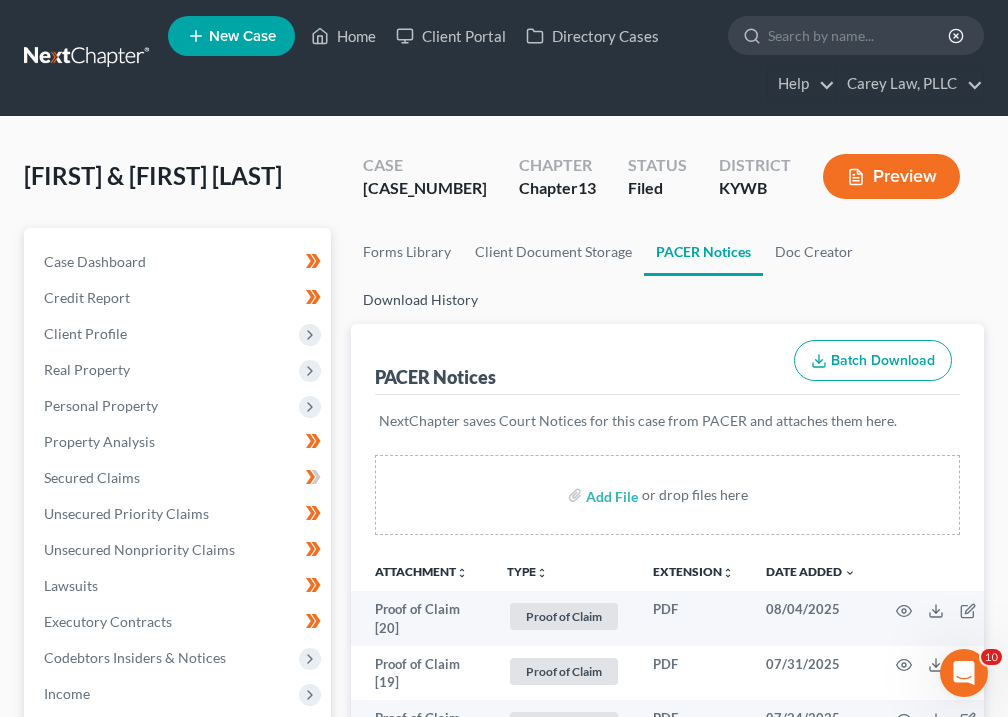 scroll, scrollTop: 0, scrollLeft: 0, axis: both 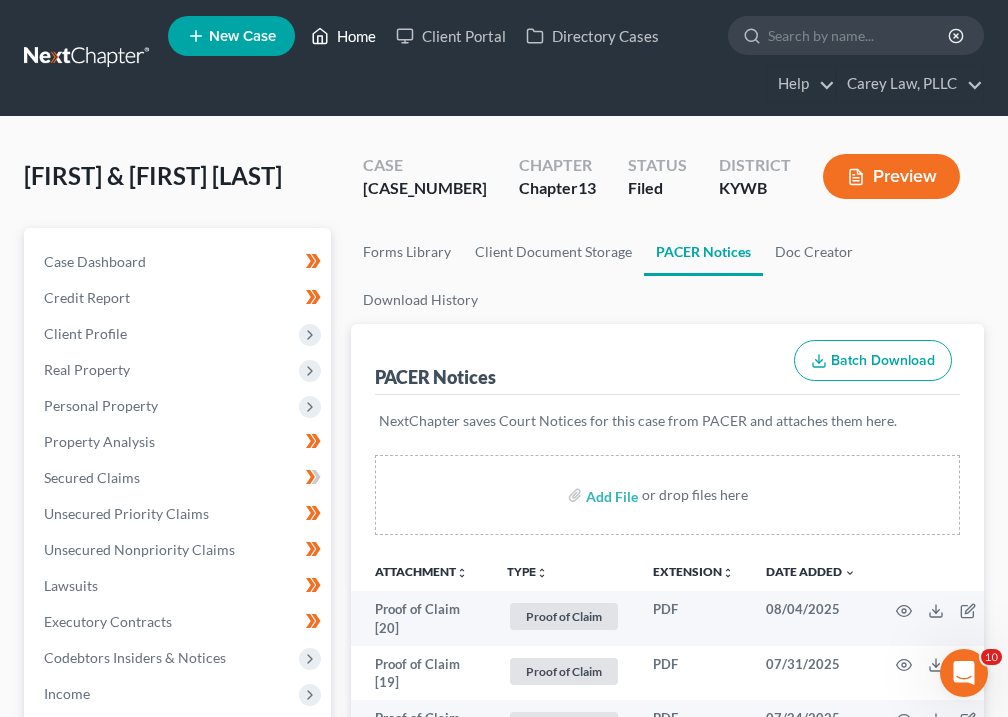 click on "Home" at bounding box center [343, 36] 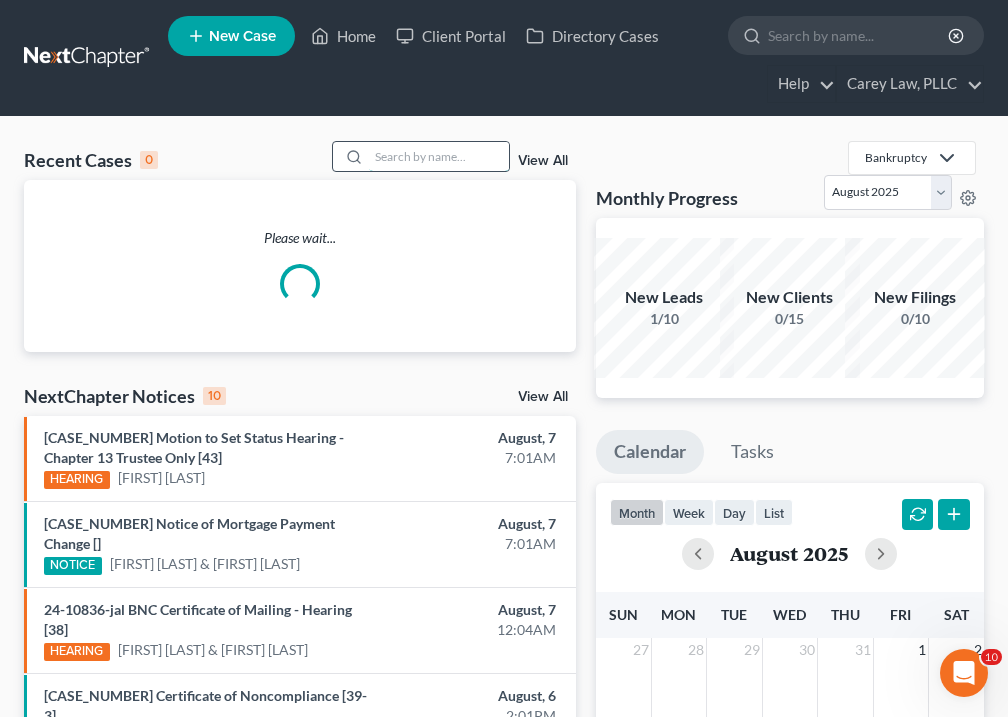 click at bounding box center (439, 156) 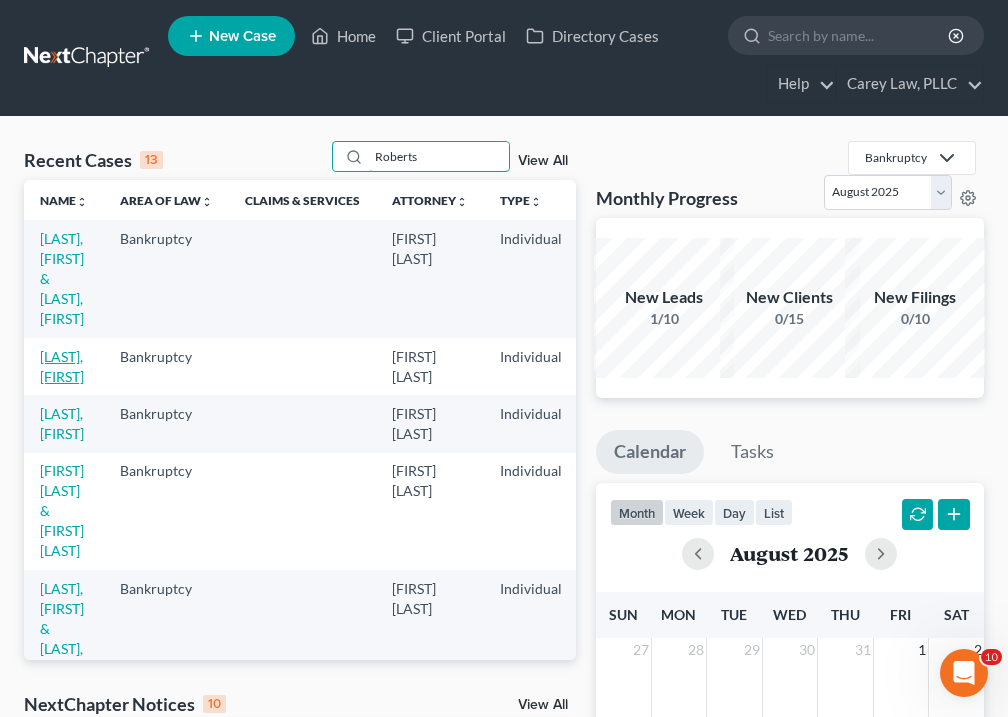 type on "Roberts" 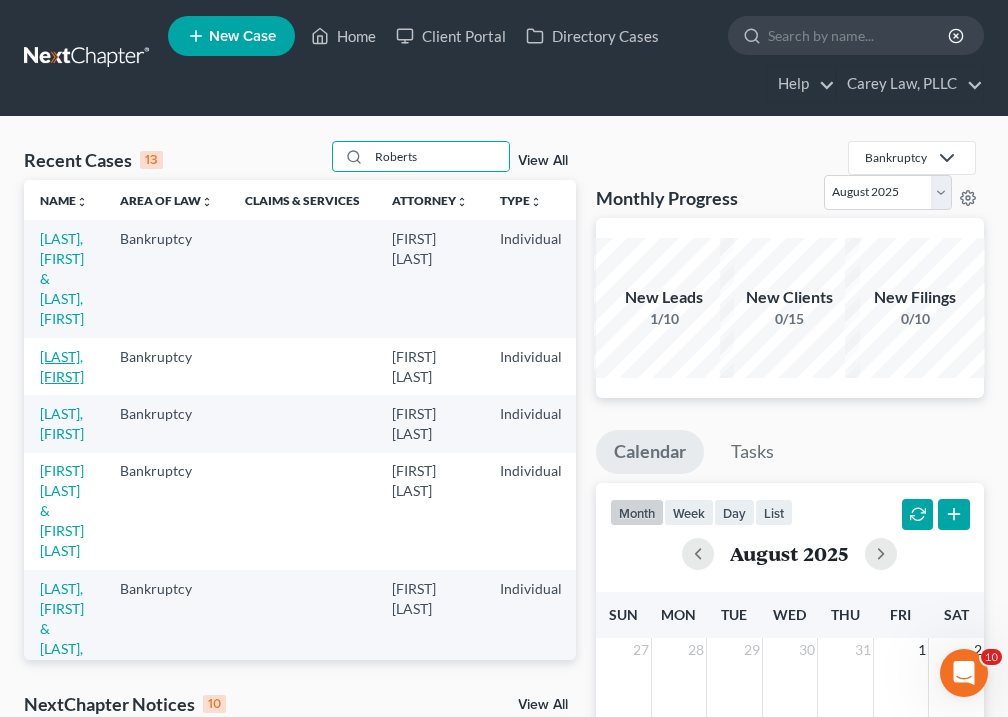 click on "[LAST], [FIRST]" at bounding box center [62, 366] 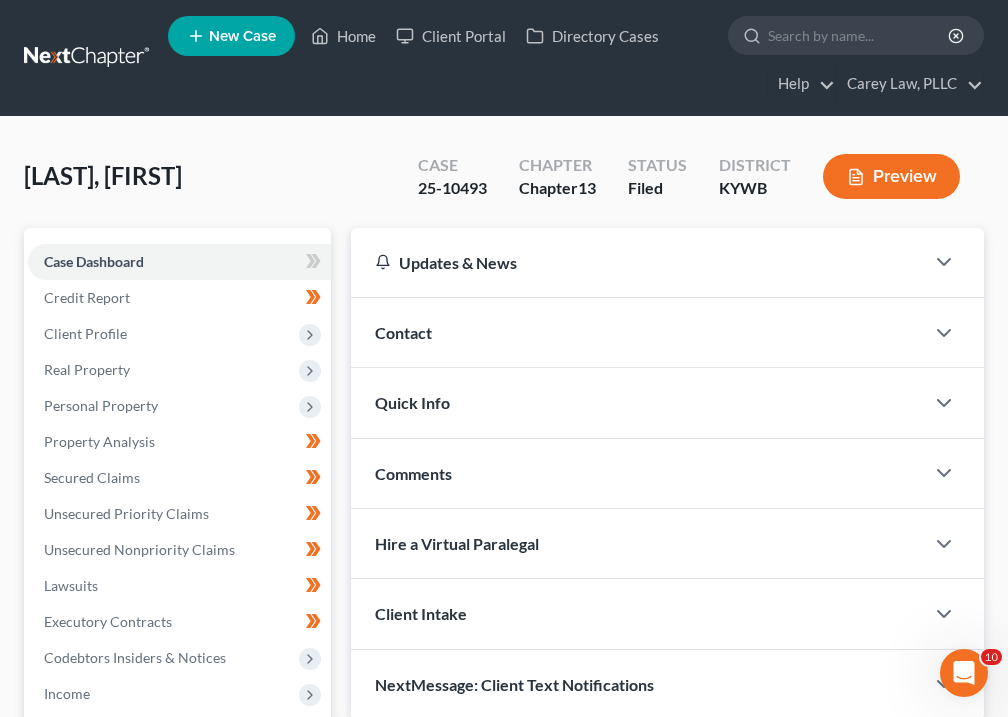 click on "Additional Documents" at bounding box center (114, 909) 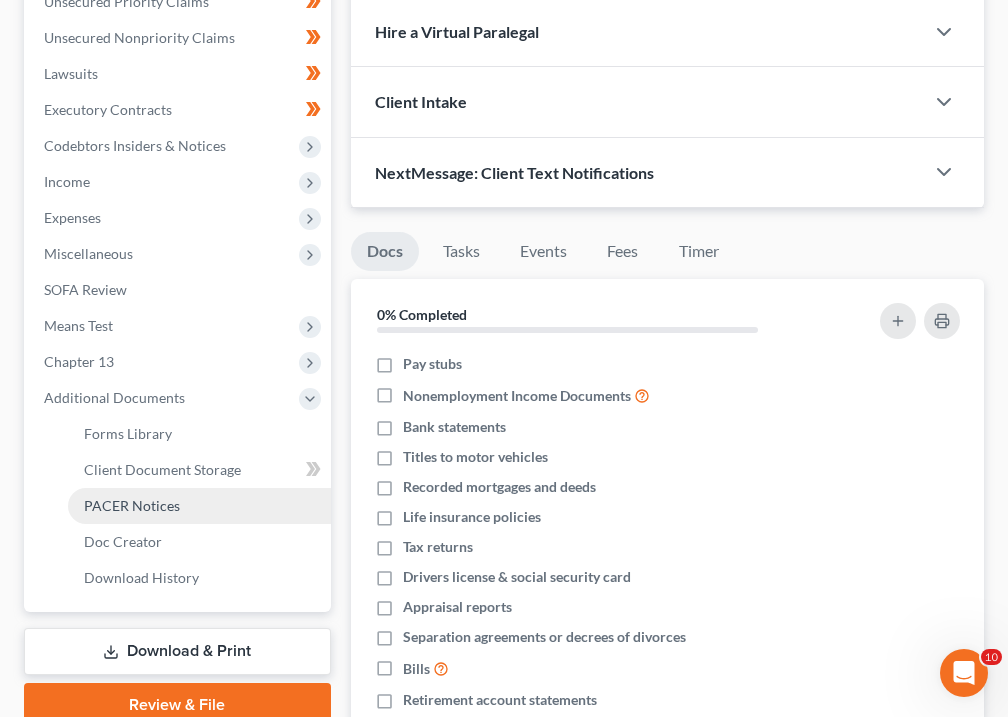 click on "PACER Notices" at bounding box center [132, 505] 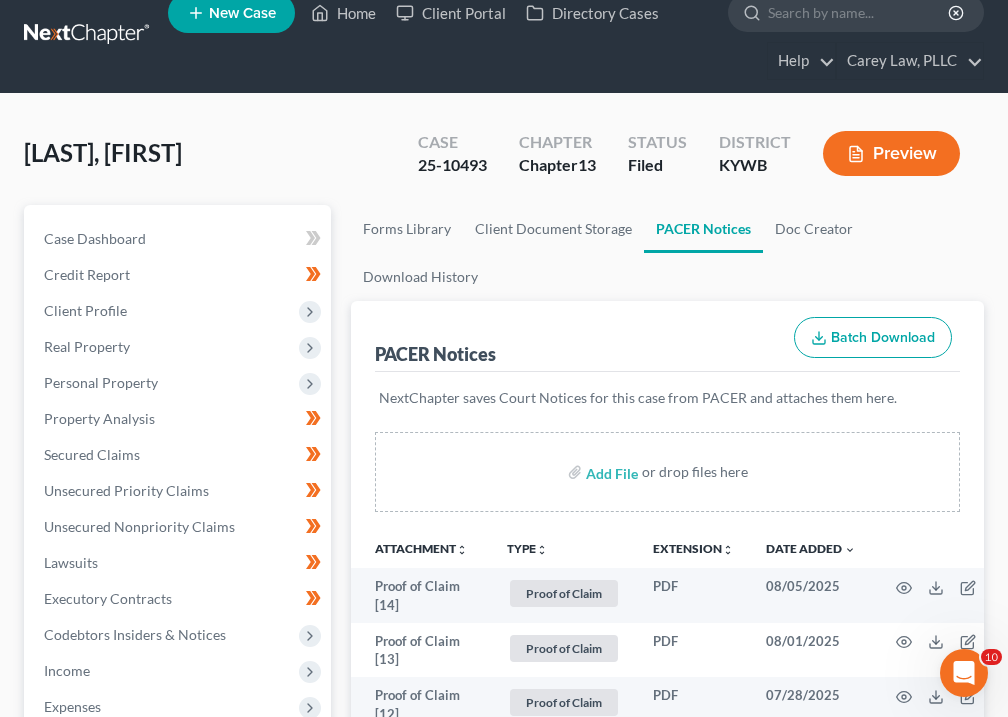 scroll, scrollTop: 274, scrollLeft: 0, axis: vertical 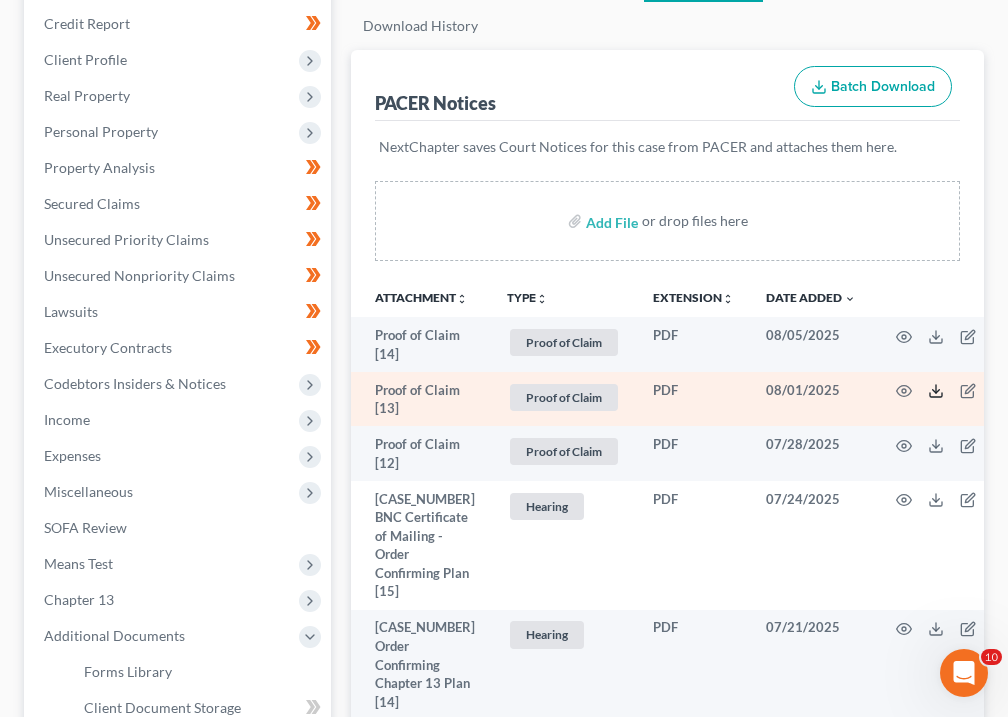 click 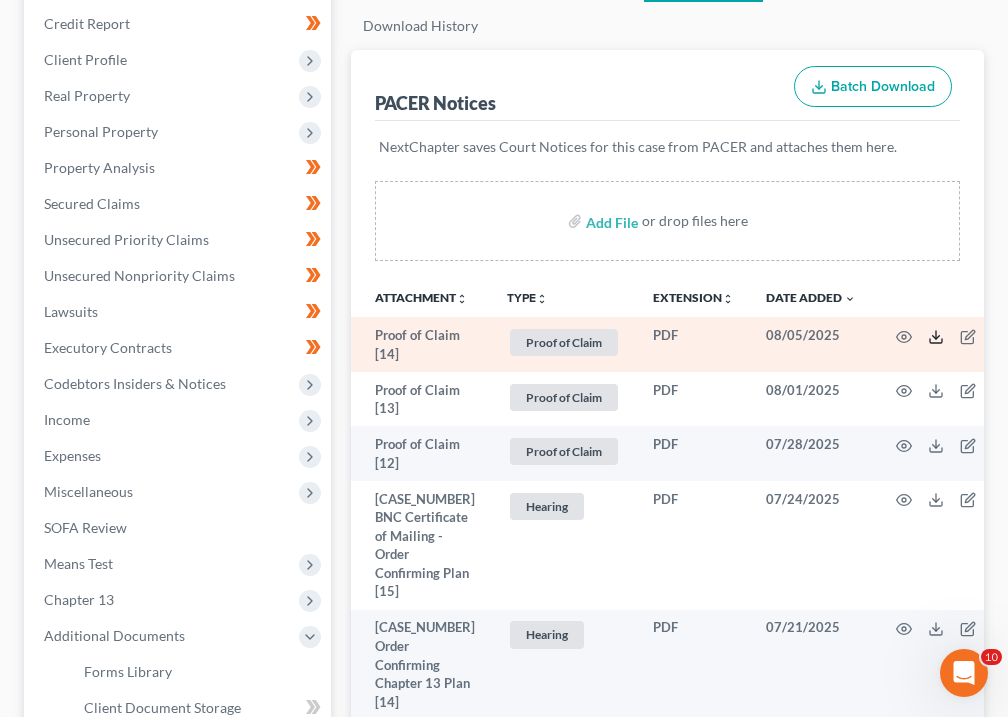 click 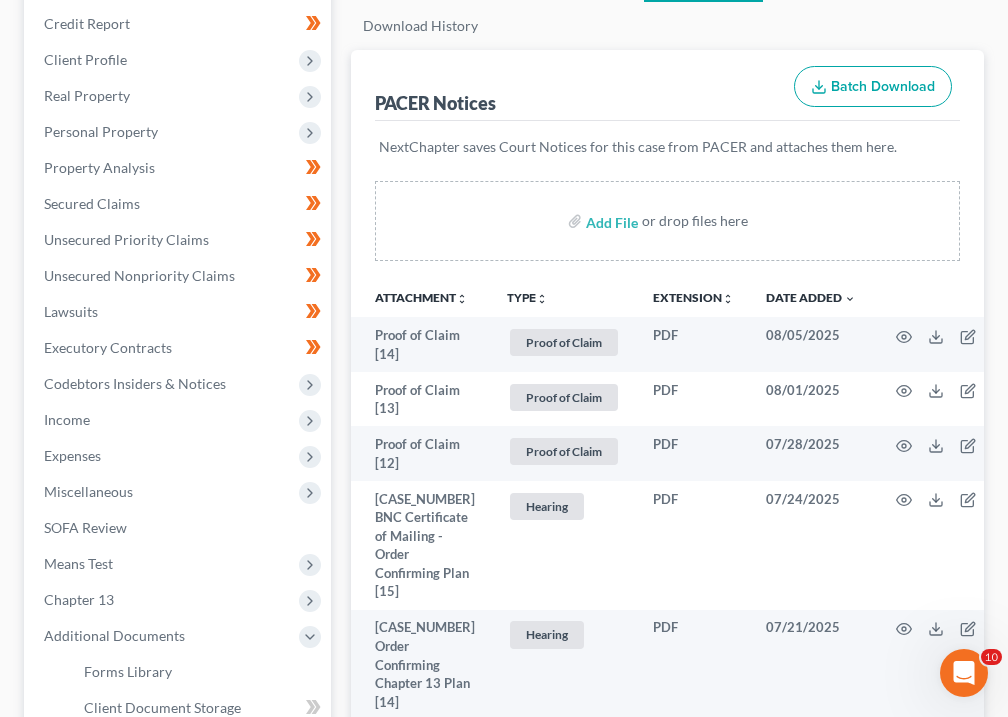 scroll, scrollTop: 0, scrollLeft: 0, axis: both 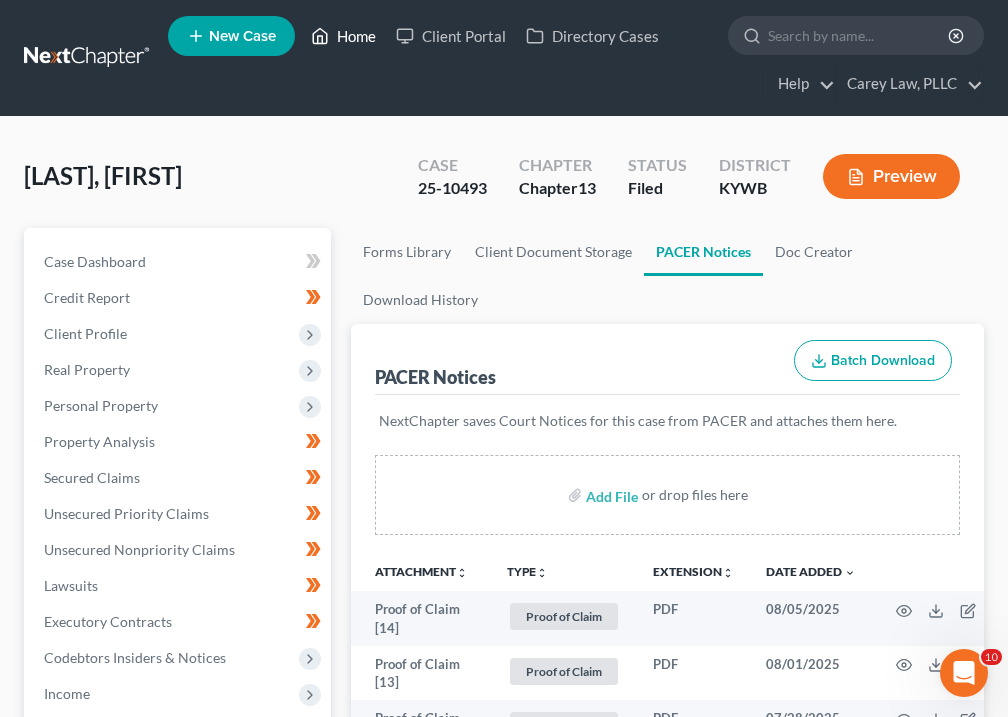 click on "Home" at bounding box center [343, 36] 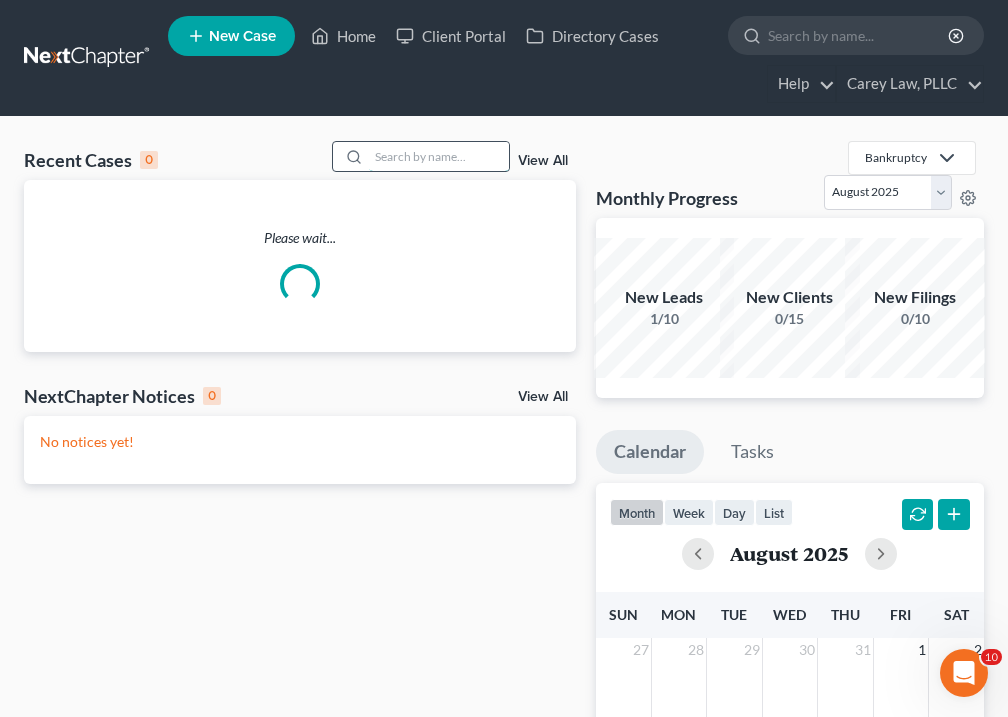 click at bounding box center (439, 156) 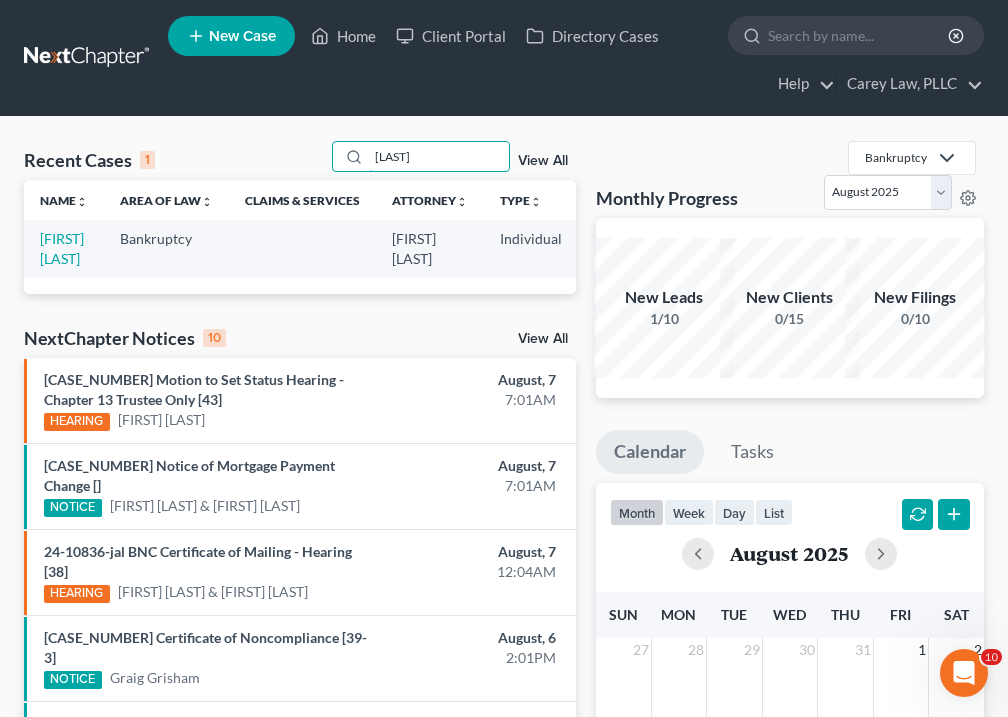 type on "[LAST]" 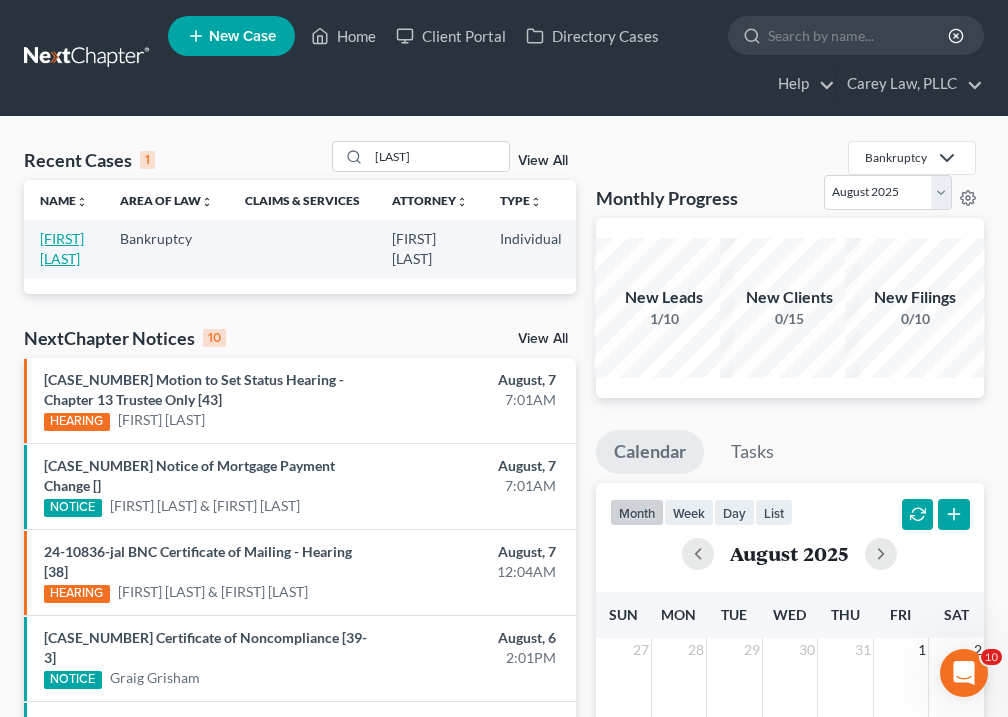 drag, startPoint x: 366, startPoint y: 191, endPoint x: 54, endPoint y: 257, distance: 318.9044 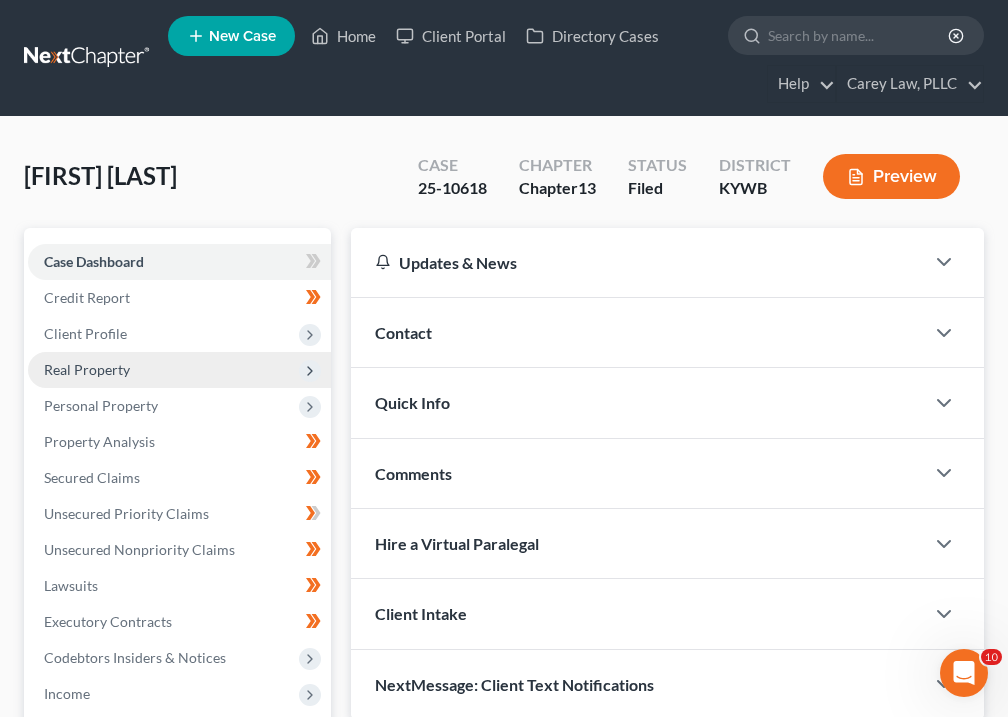 scroll, scrollTop: 323, scrollLeft: 0, axis: vertical 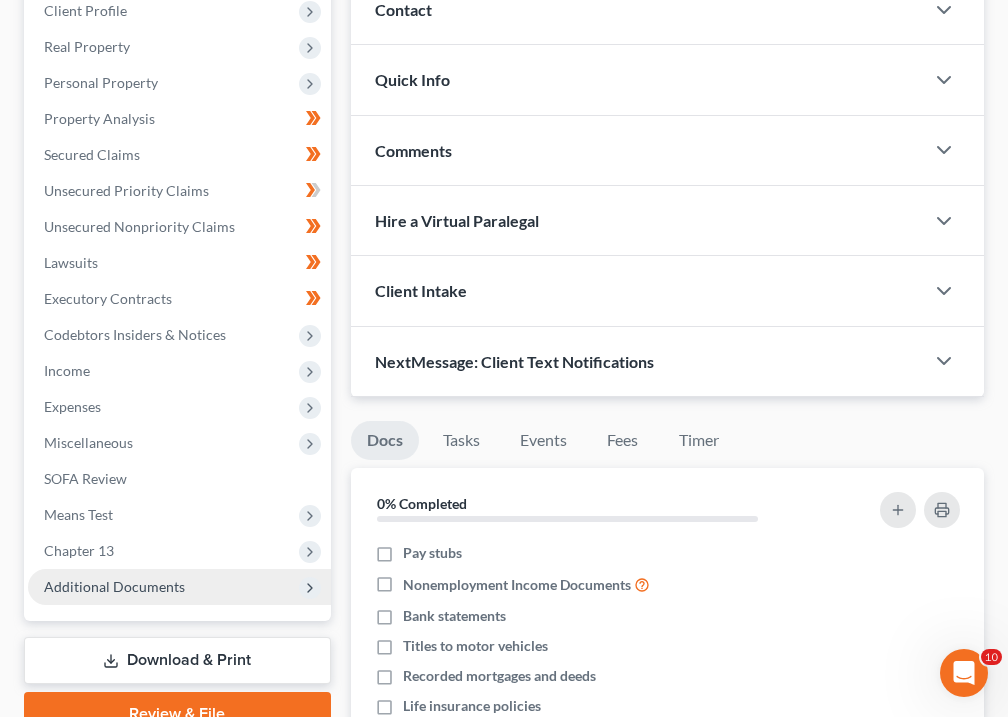 click on "Additional Documents" at bounding box center (114, 586) 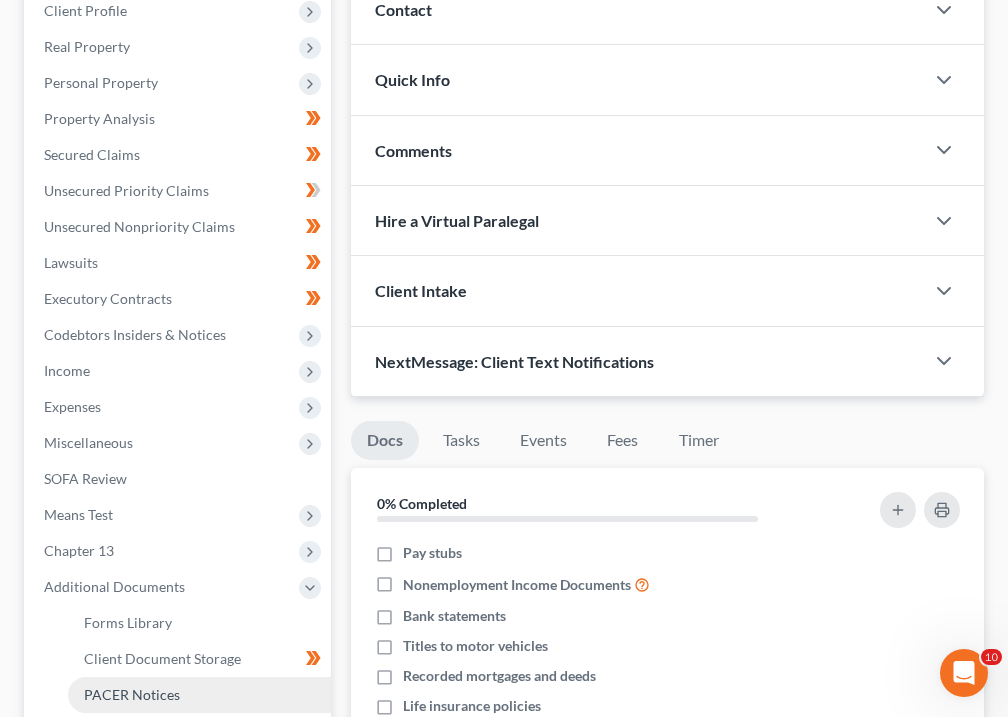 scroll, scrollTop: 513, scrollLeft: 0, axis: vertical 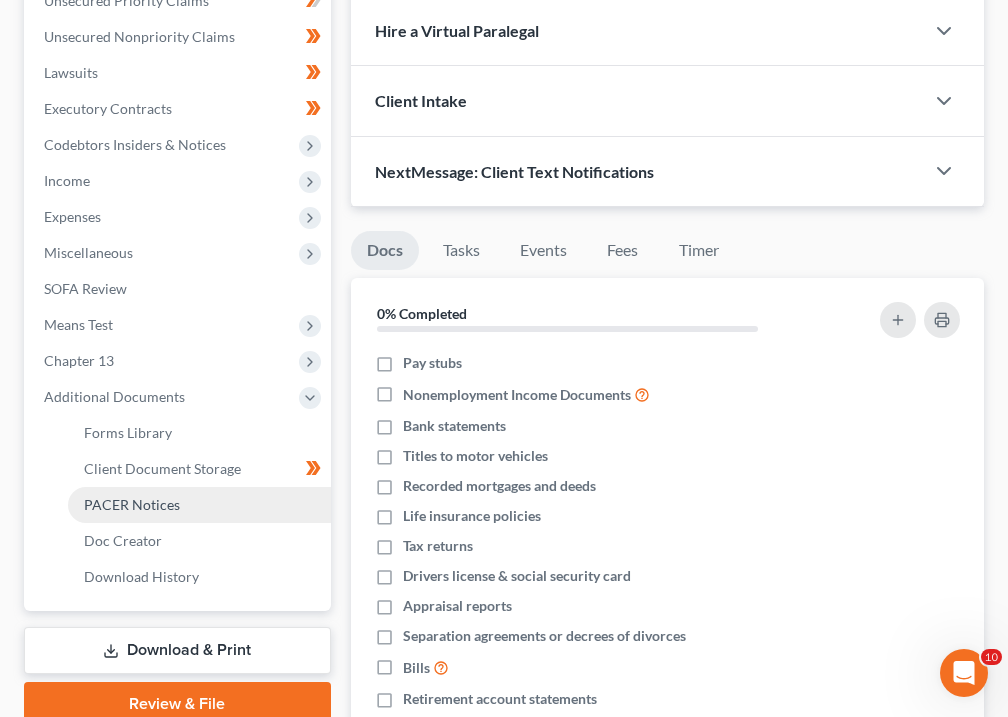 click on "PACER Notices" at bounding box center (132, 504) 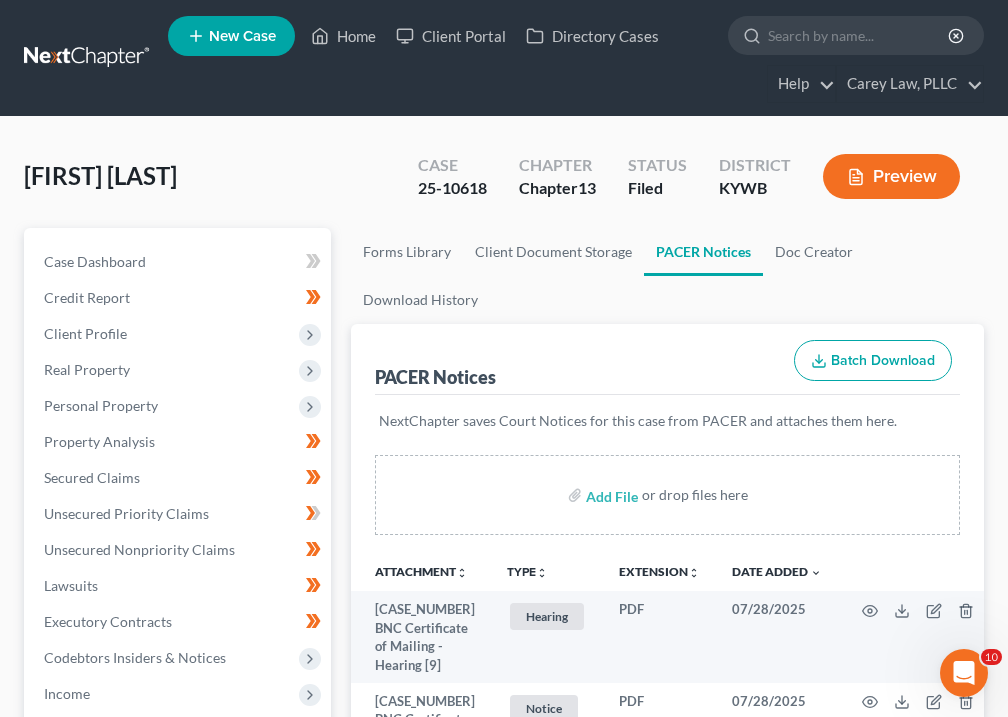 scroll, scrollTop: 362, scrollLeft: 0, axis: vertical 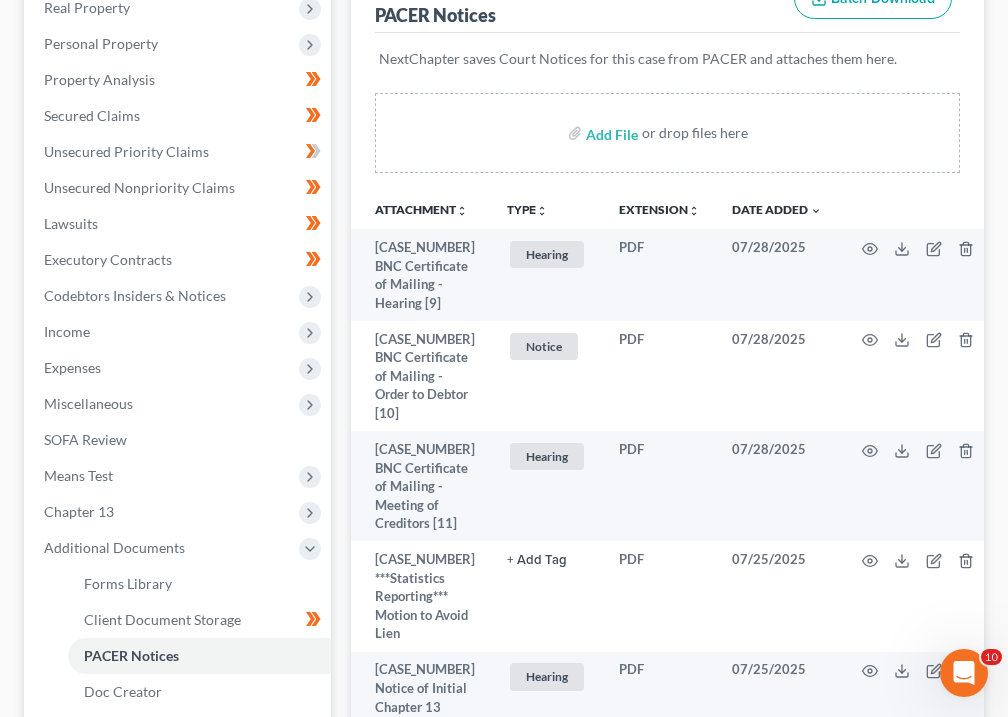 click on "unfold_more" at bounding box center (542, 211) 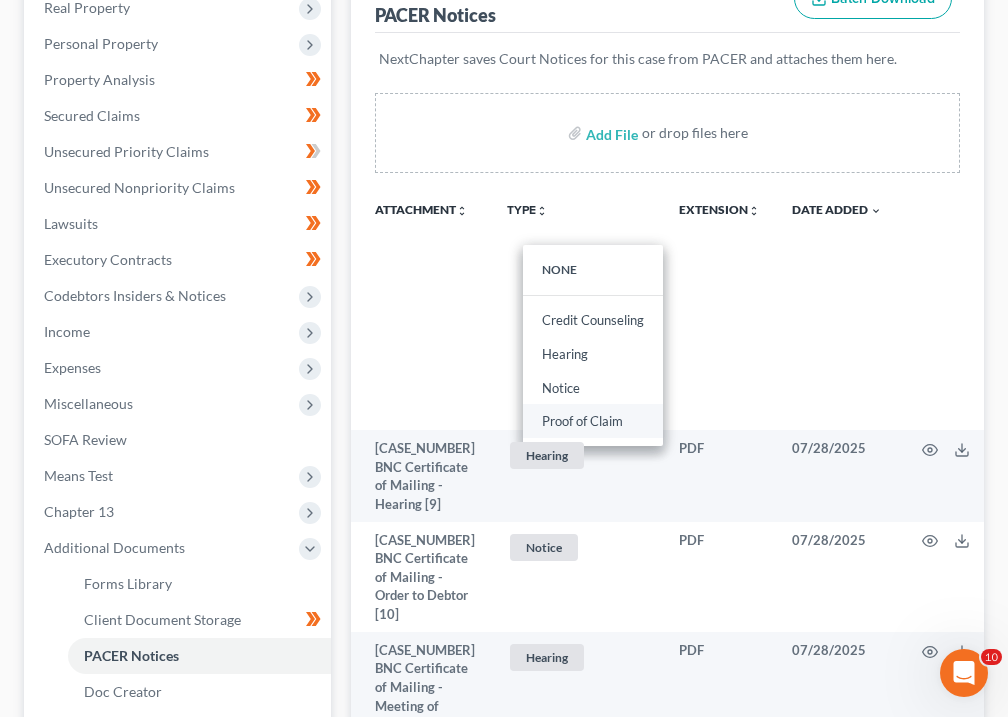 click on "Proof of Claim" at bounding box center [593, 421] 